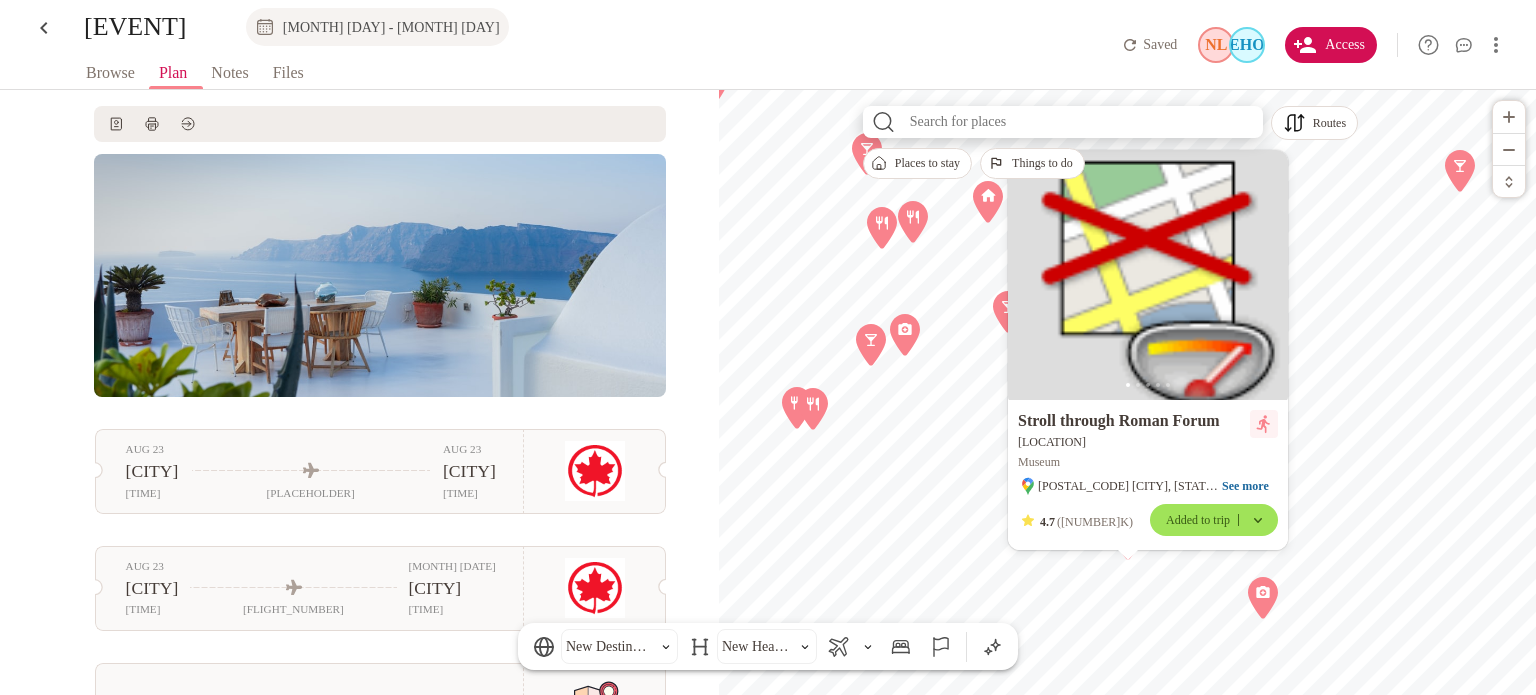 scroll, scrollTop: 0, scrollLeft: 0, axis: both 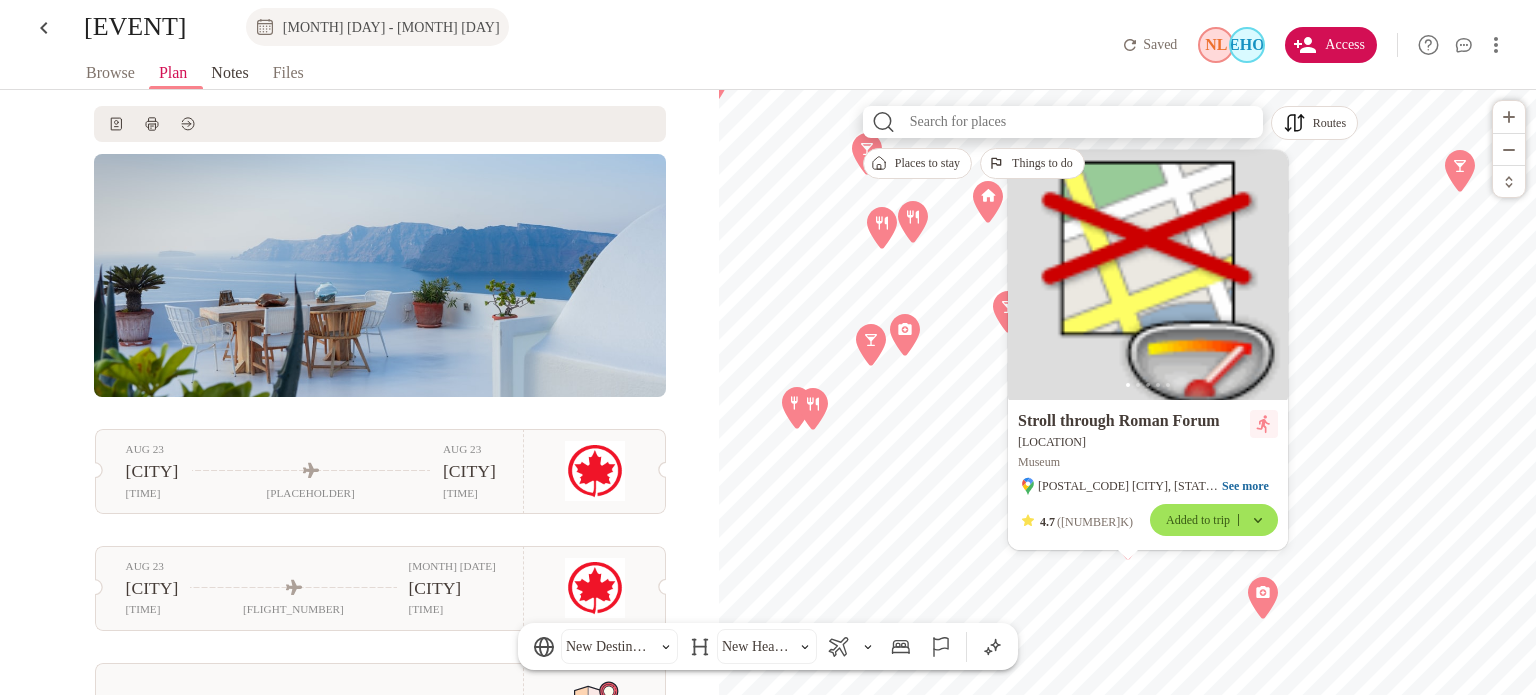 click on "Notes" at bounding box center [229, 73] 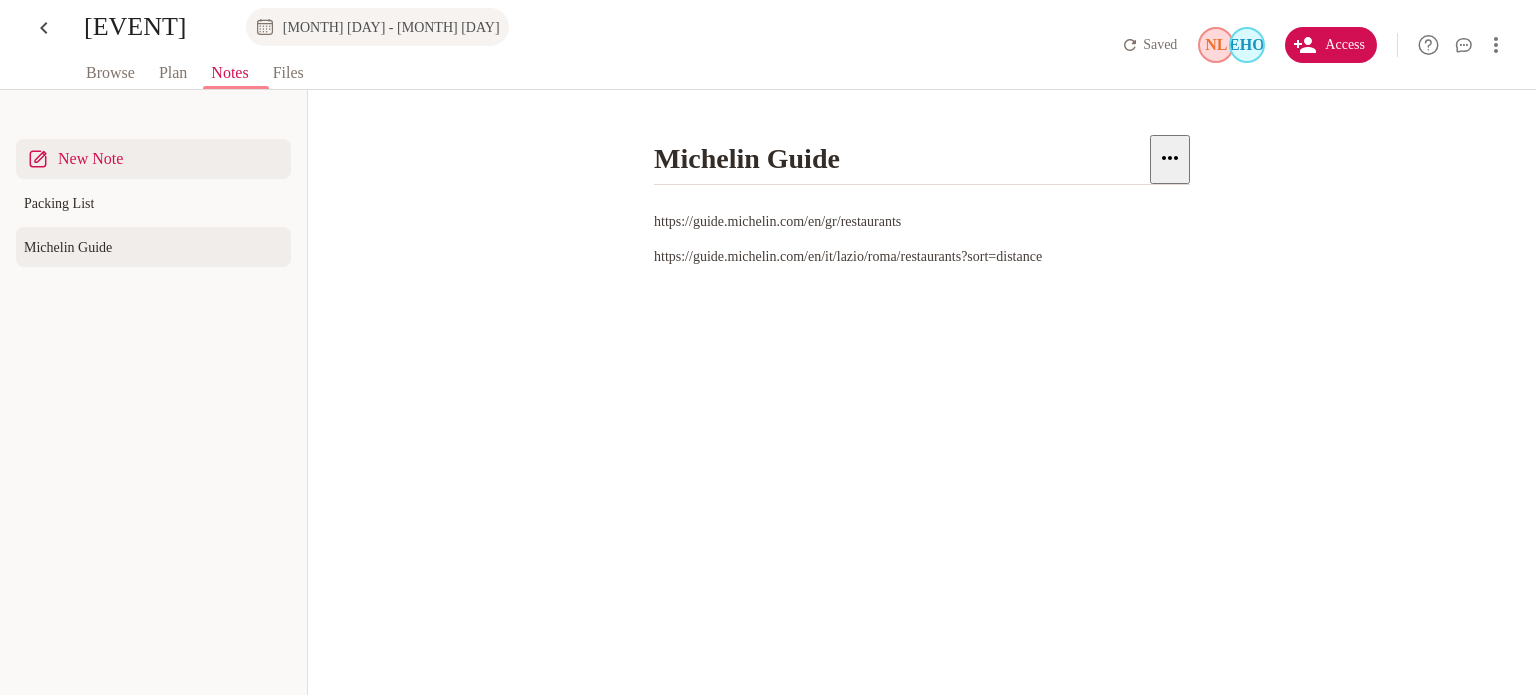 click on "New Note" at bounding box center (90, 159) 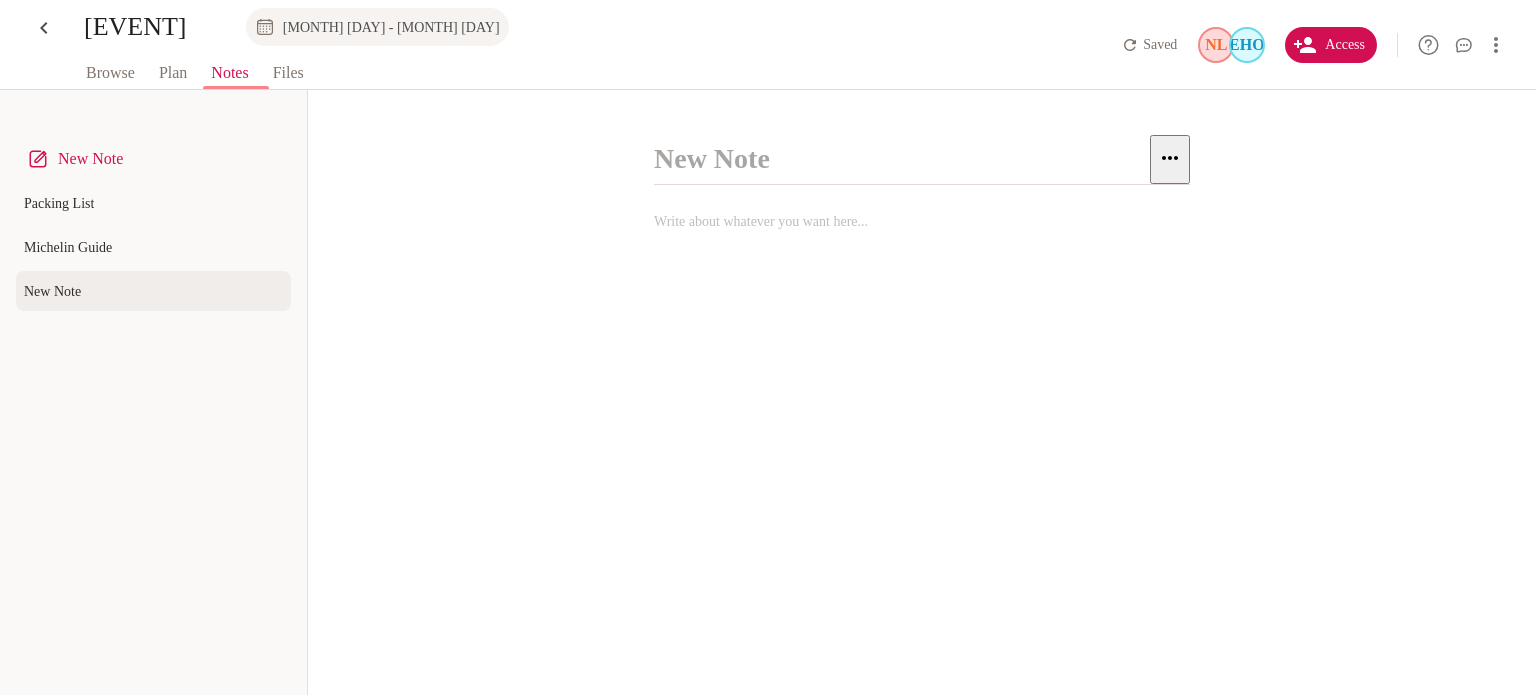 click at bounding box center (902, 159) 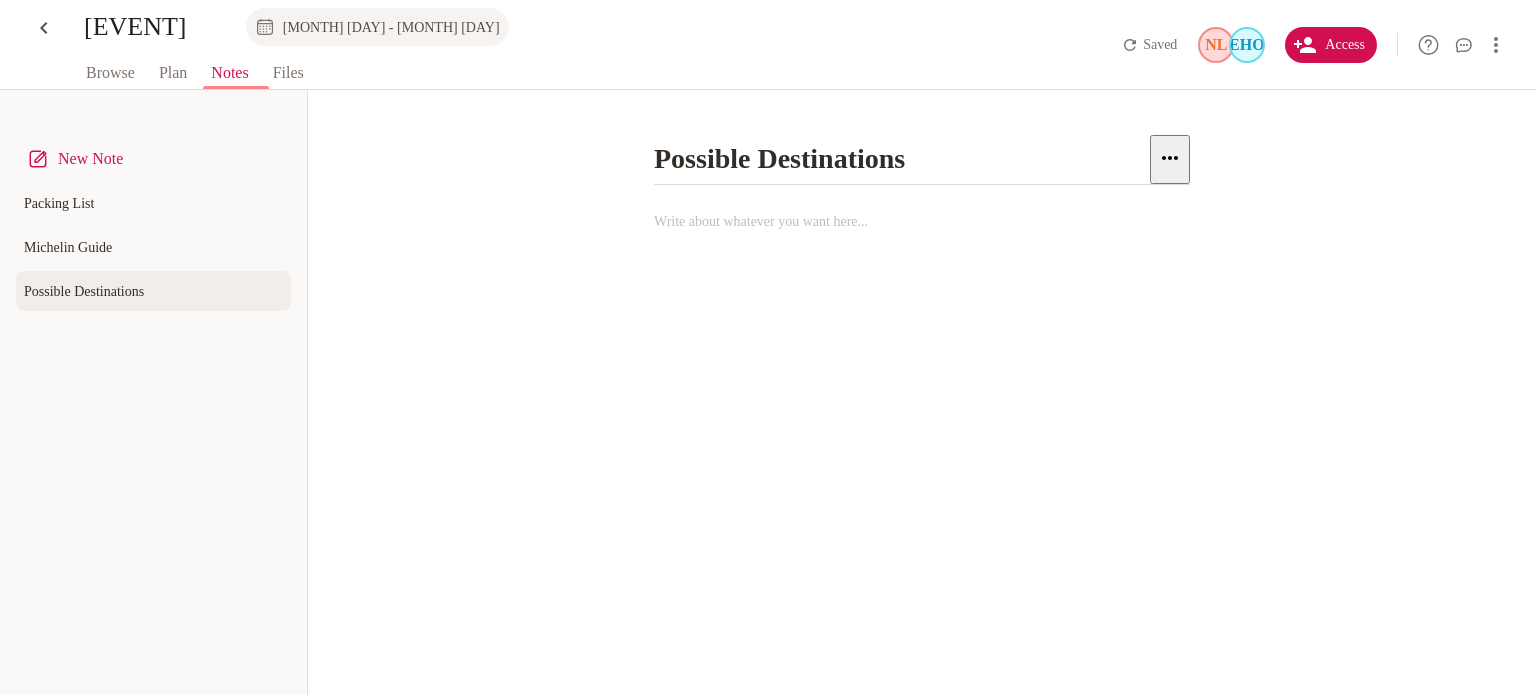 click on "Write about whatever you want here... ﻿" at bounding box center [922, 221] 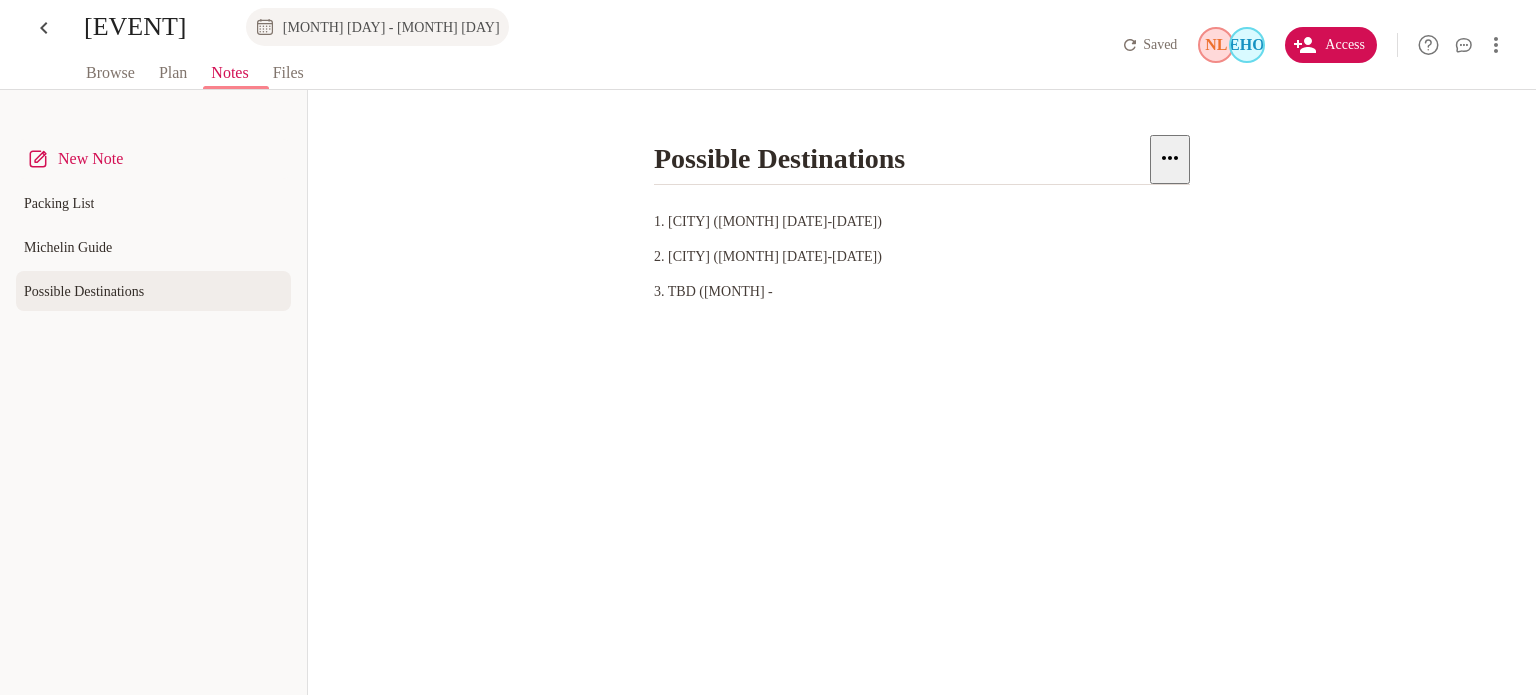 click on "3. TBD ([MONTH] -" at bounding box center (922, 291) 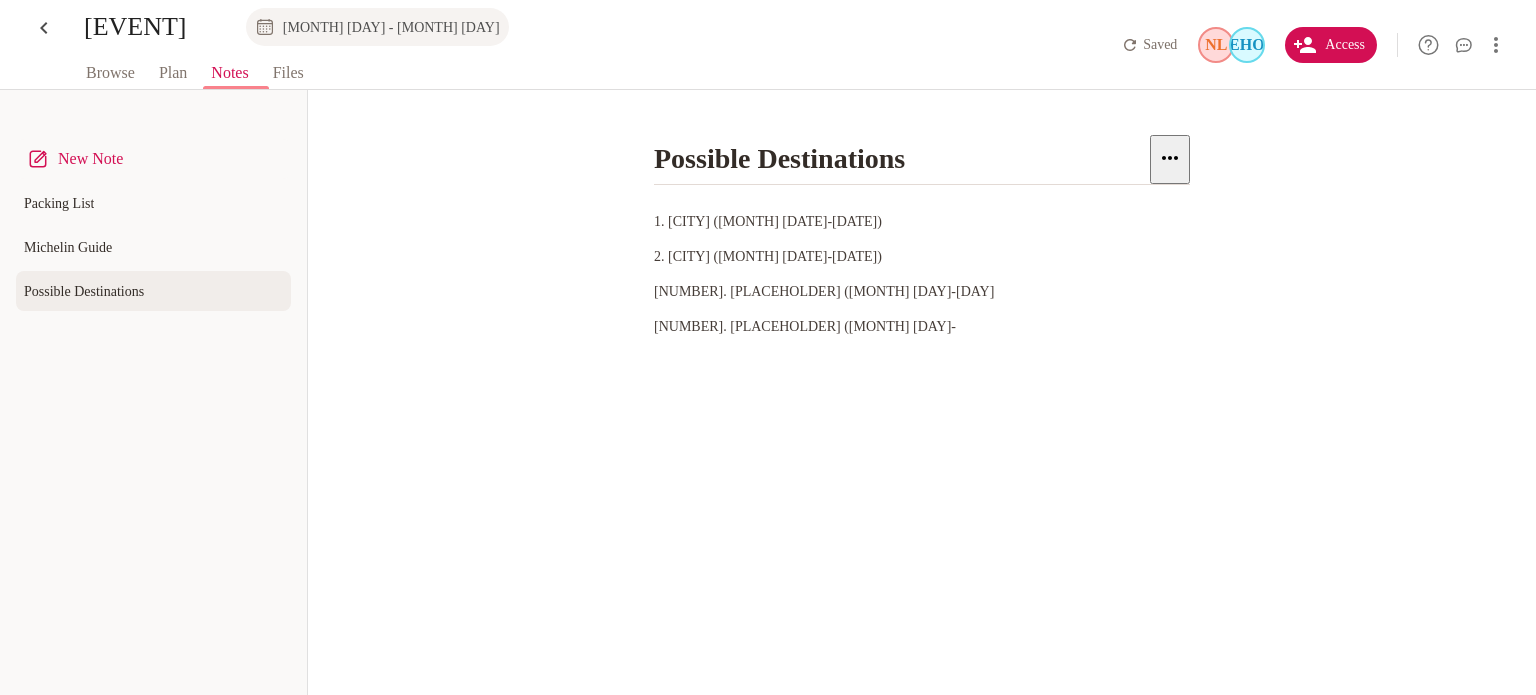 click on "[NUMBER]. [PLACEHOLDER] ([MONTH] [DAY]-" at bounding box center (922, 326) 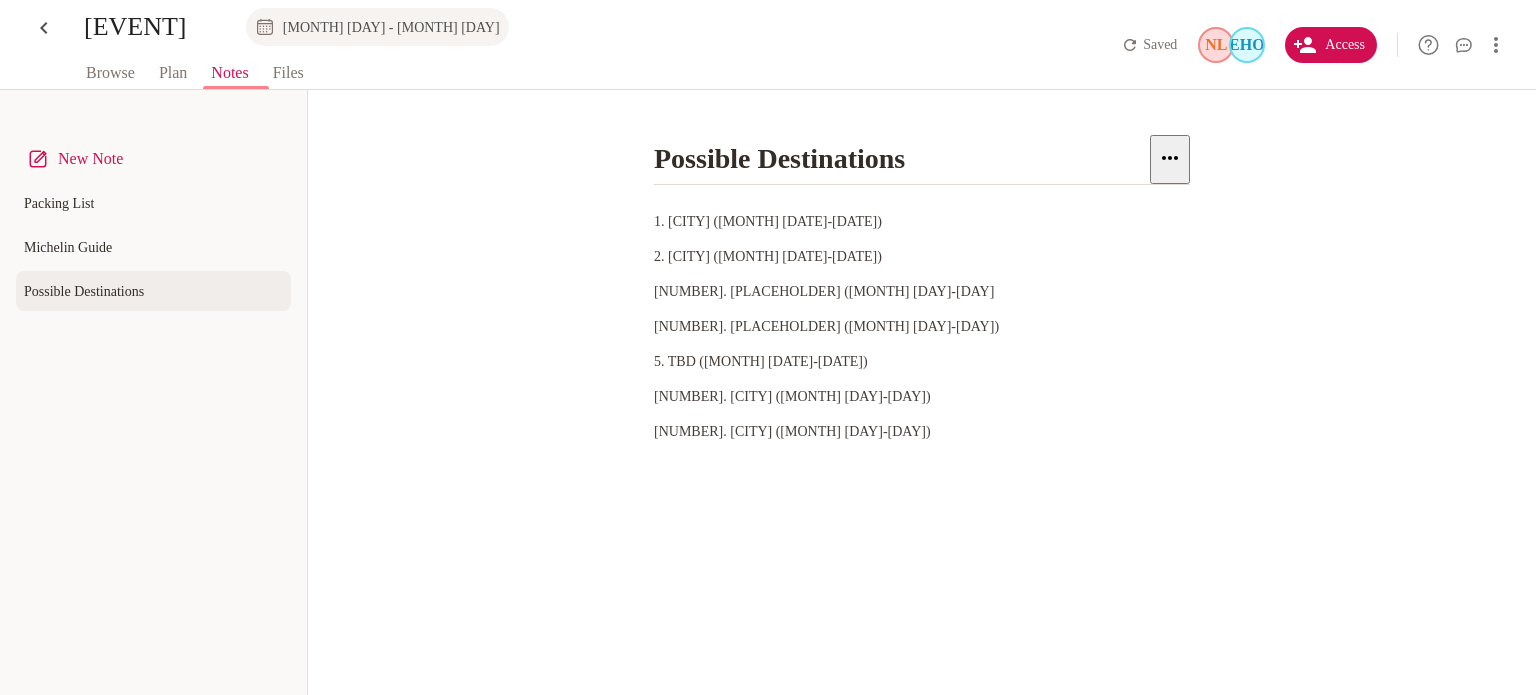 click on "1. [CITY] ([MONTH] [DATE]-[DATE]) 2. [CITY] ([MONTH] [DATE]-[DATE]) 3. TBD ([MONTH] [DATE]-[DATE]) 4. TBD ([MONTH] [DATE]-[DATE]) 5. TBD ([MONTH] [DATE]-[DATE]) 6. TBD ([MONTH] [DATE]-[DATE]) 7. [CITY] ([MONTH] [DATE]-[DATE])" at bounding box center [922, 326] 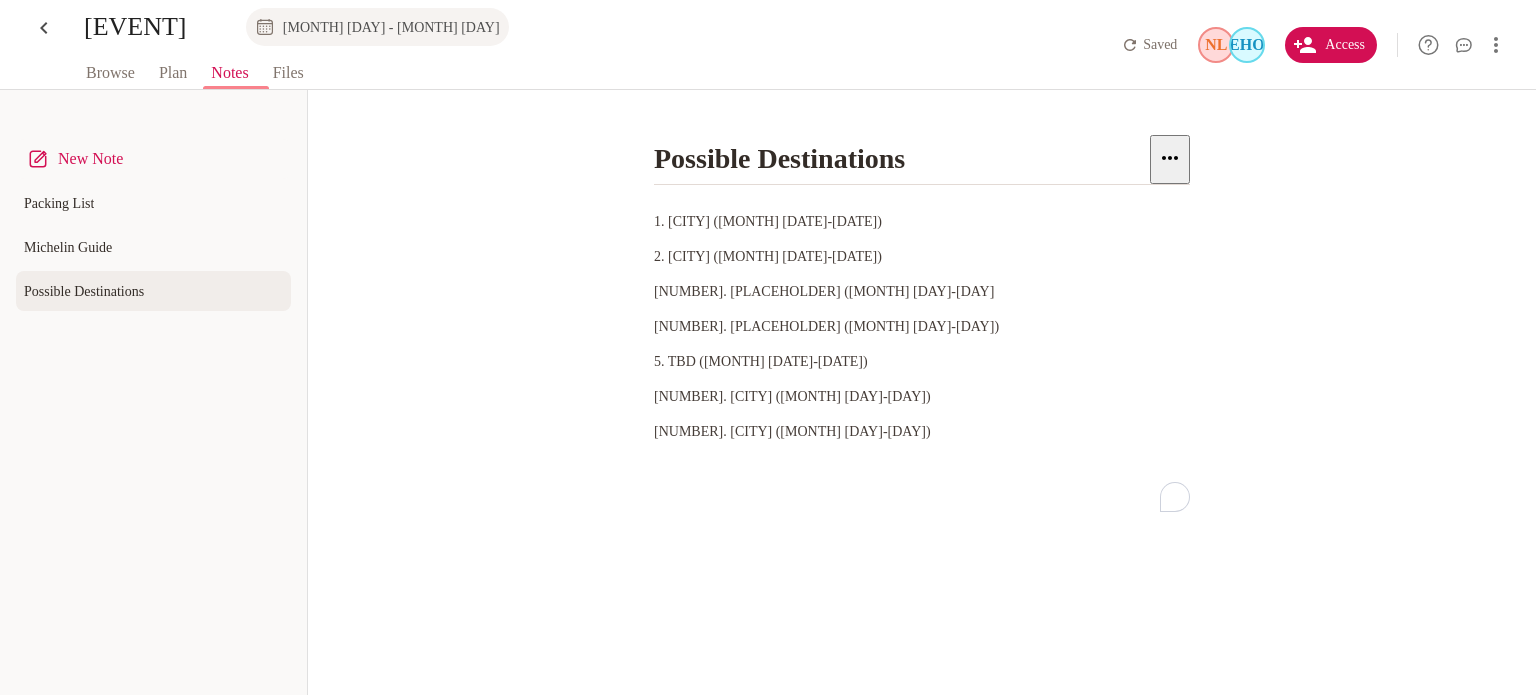 drag, startPoint x: 940, startPoint y: 169, endPoint x: 656, endPoint y: 179, distance: 284.176 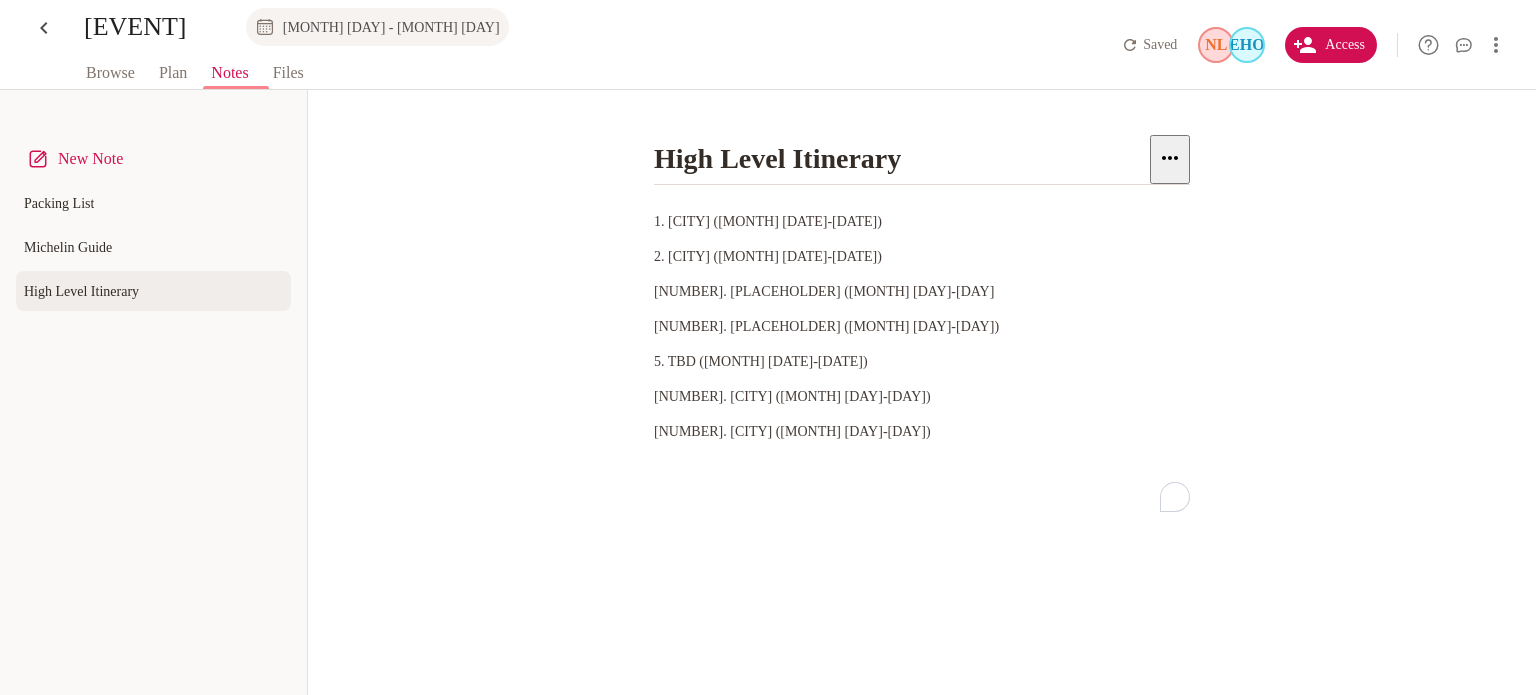 type on "High Level Itinerary" 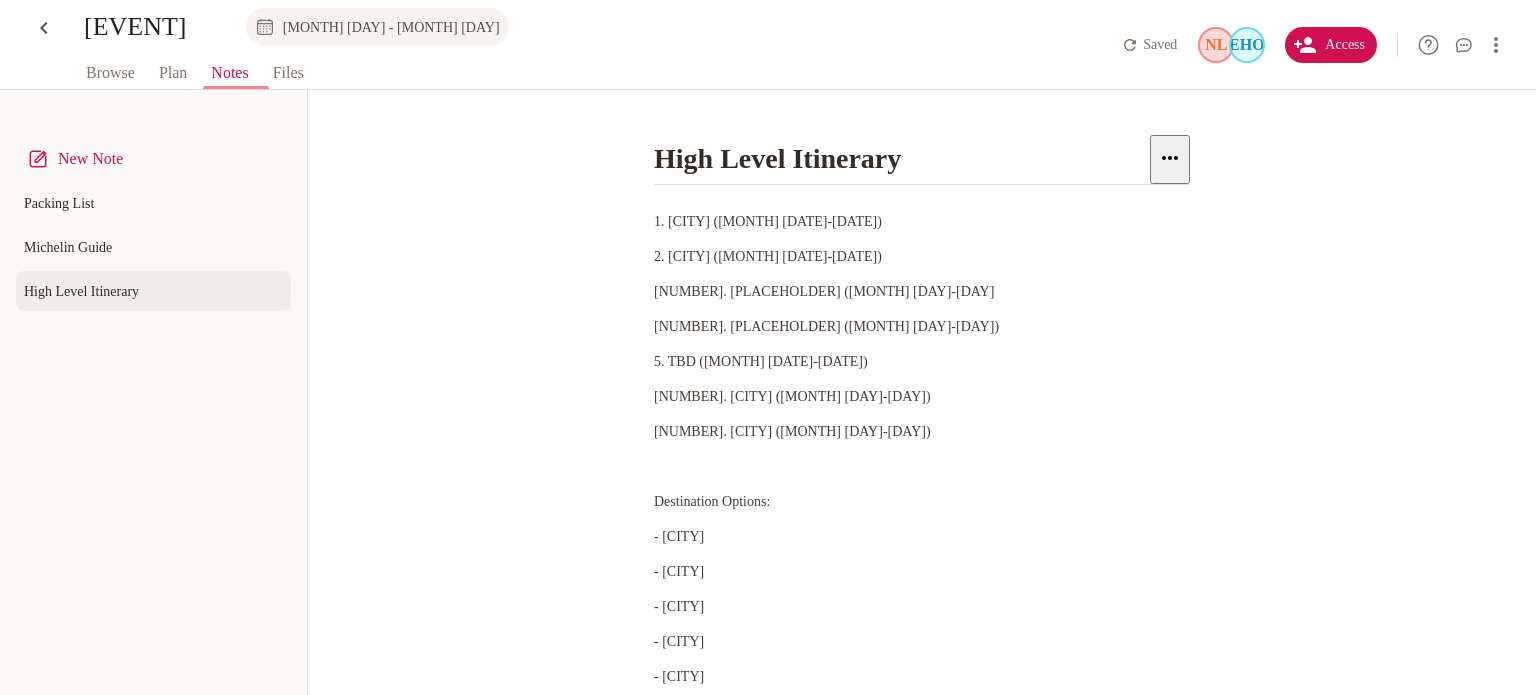 scroll, scrollTop: 28, scrollLeft: 0, axis: vertical 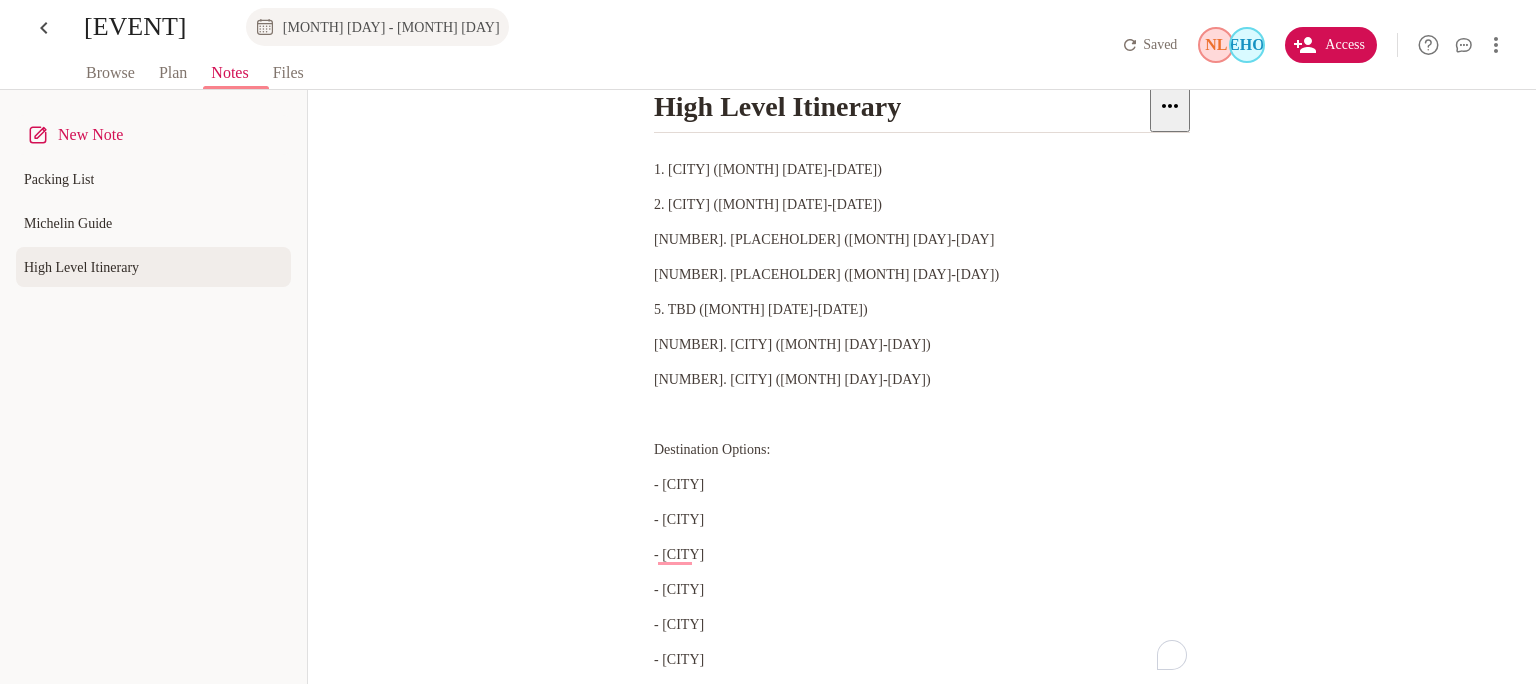 click on "- [CITY]" at bounding box center (922, 519) 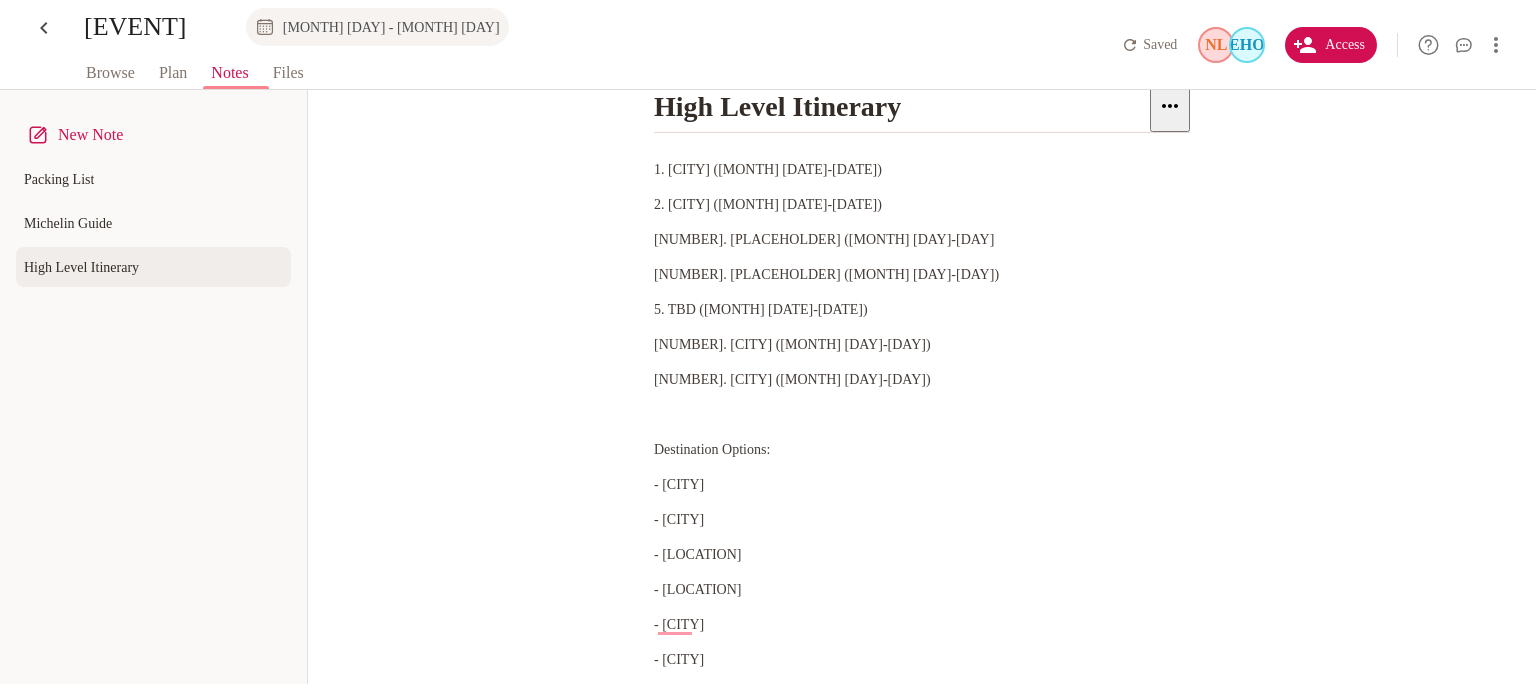 scroll, scrollTop: 80, scrollLeft: 0, axis: vertical 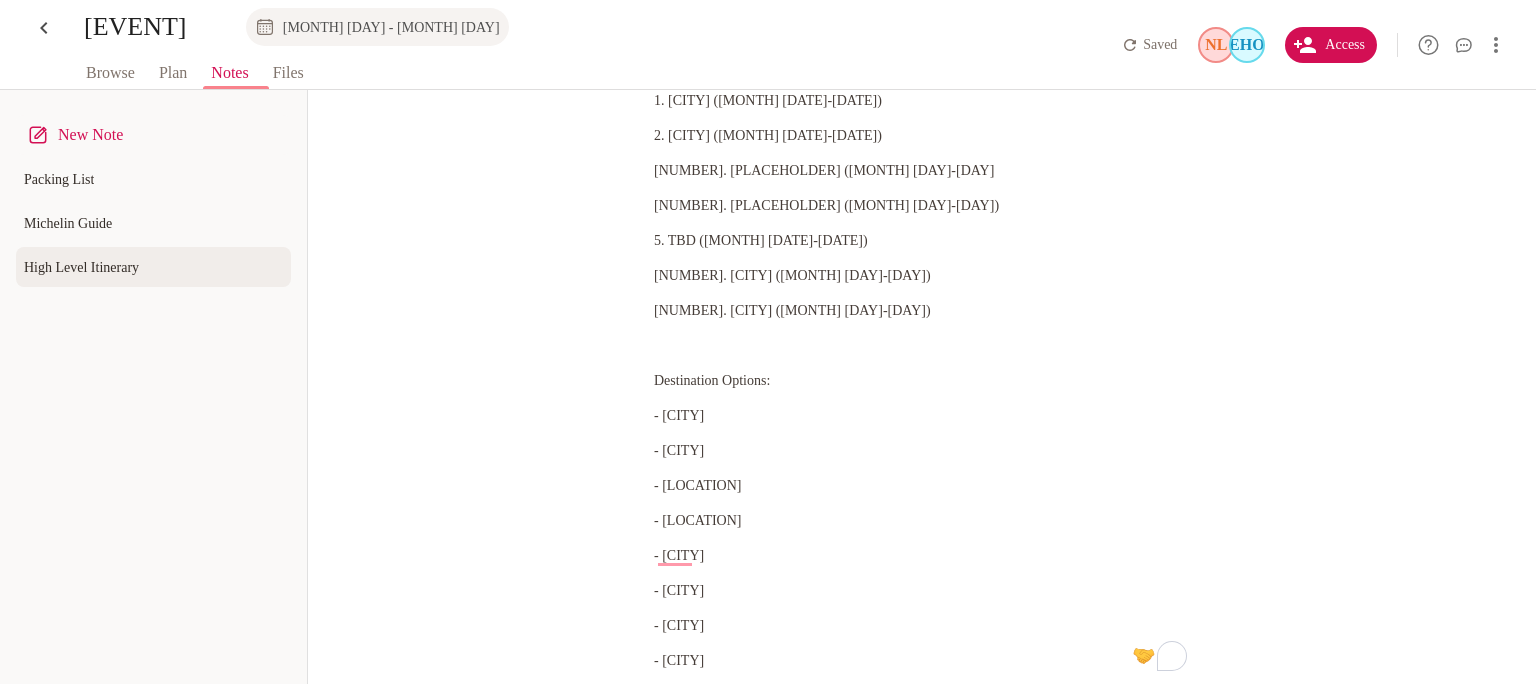 click on "- [CITY]" at bounding box center [922, 660] 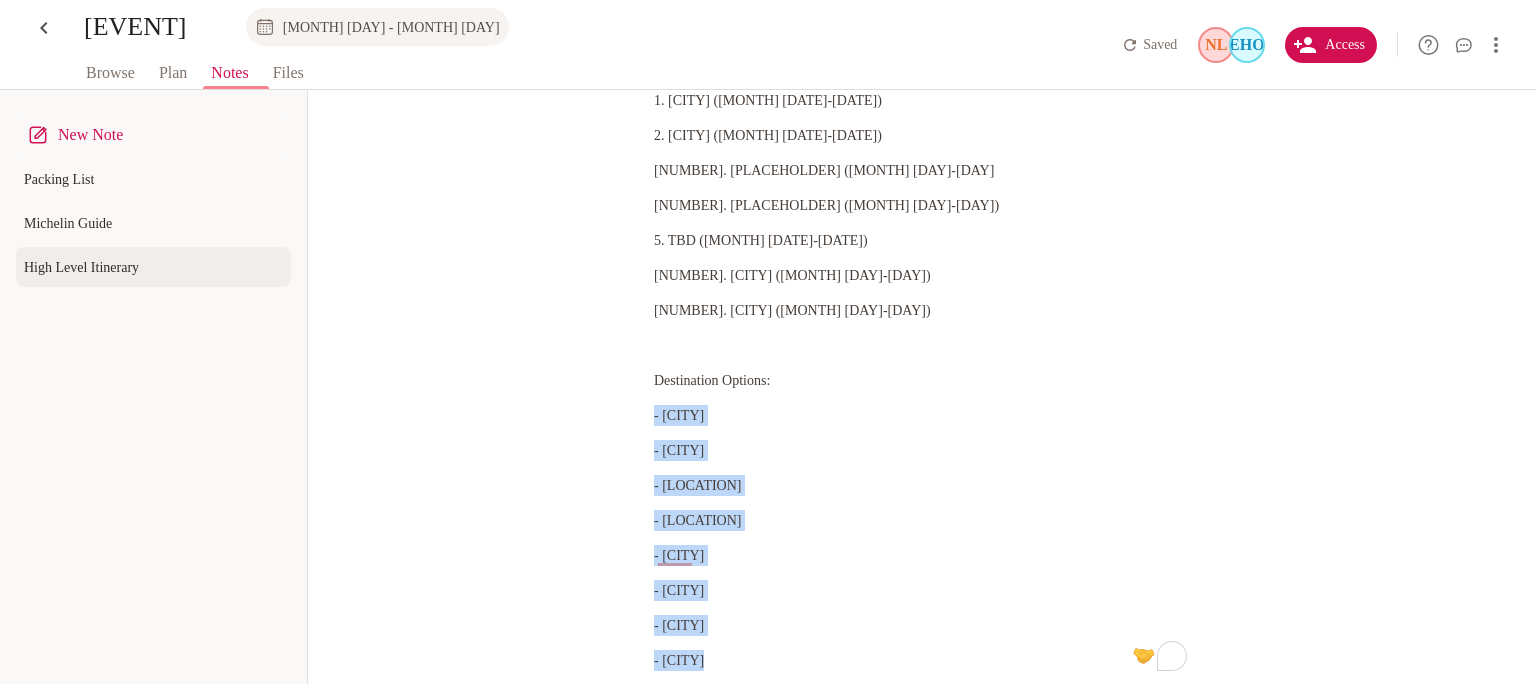 drag, startPoint x: 716, startPoint y: 659, endPoint x: 643, endPoint y: 405, distance: 264.28204 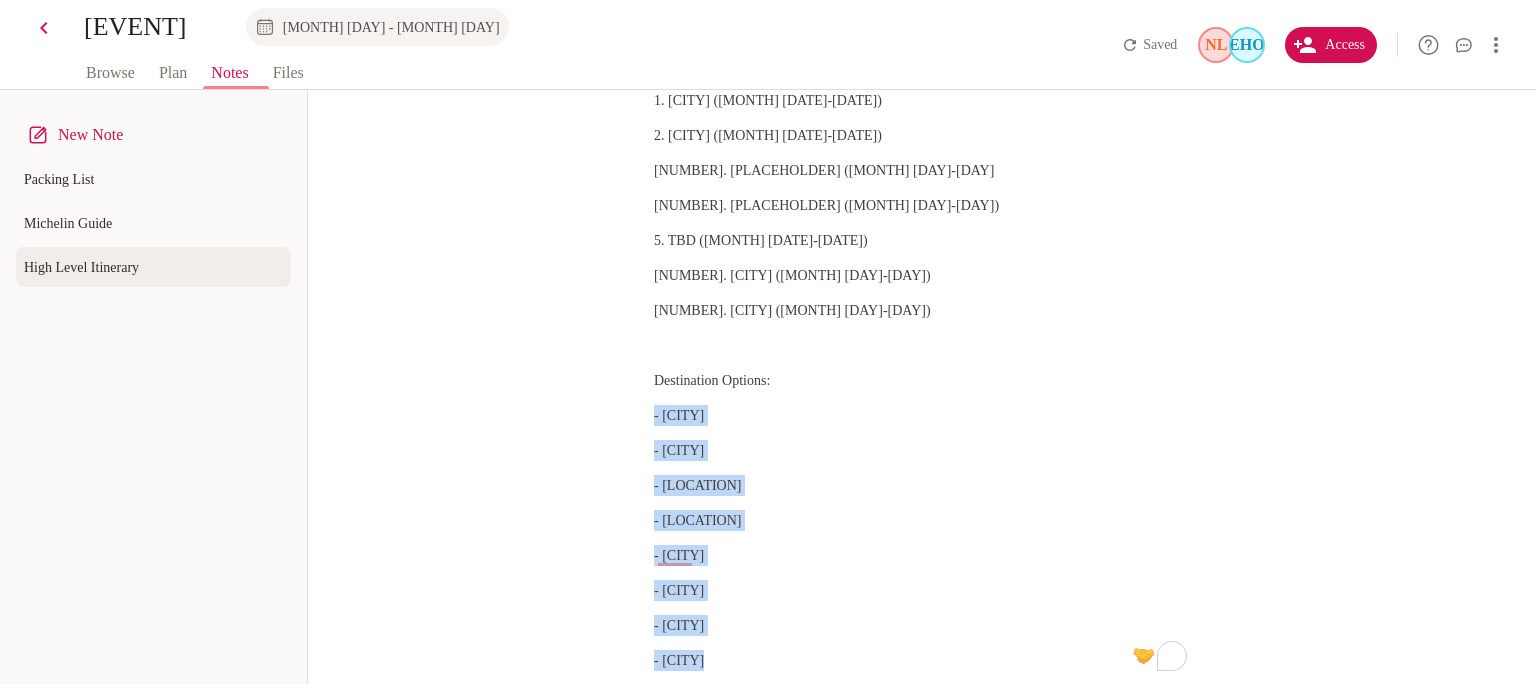 click at bounding box center (44, 28) 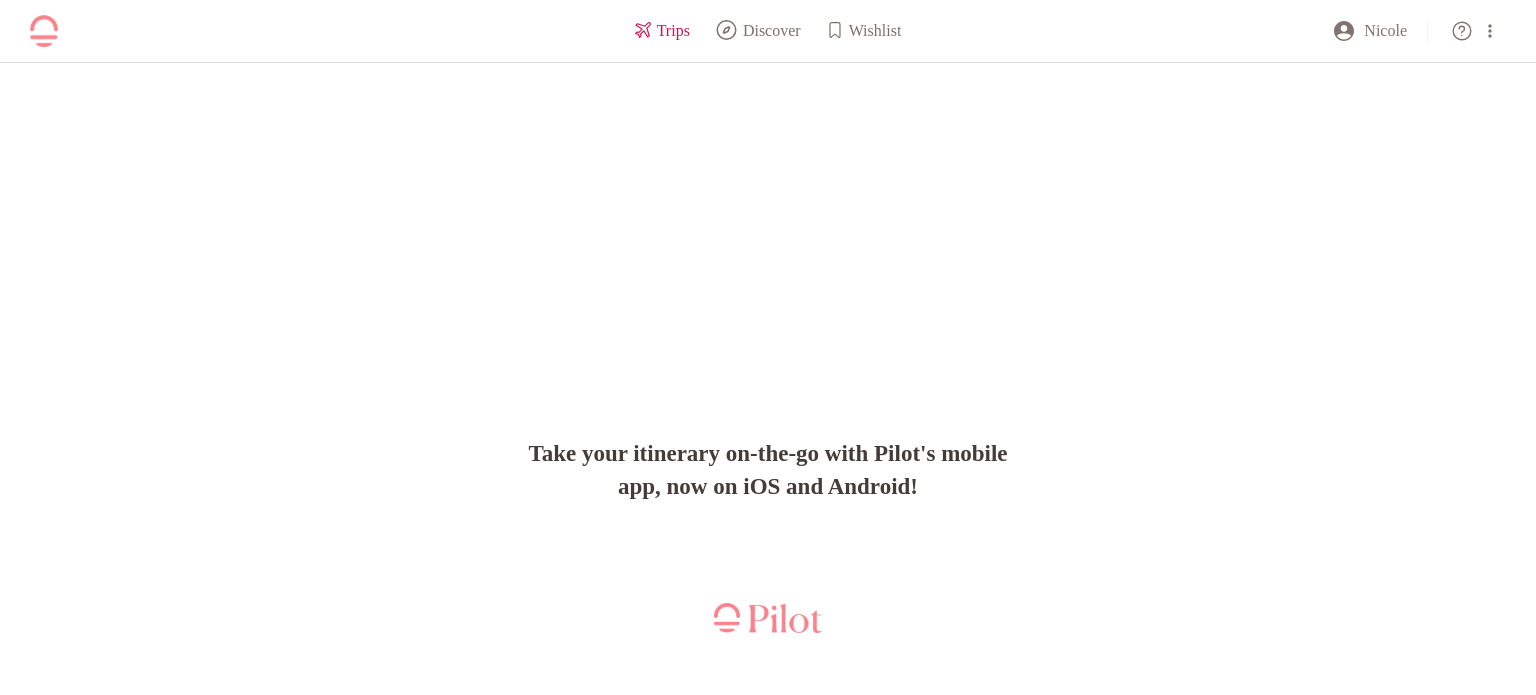 scroll, scrollTop: 0, scrollLeft: 0, axis: both 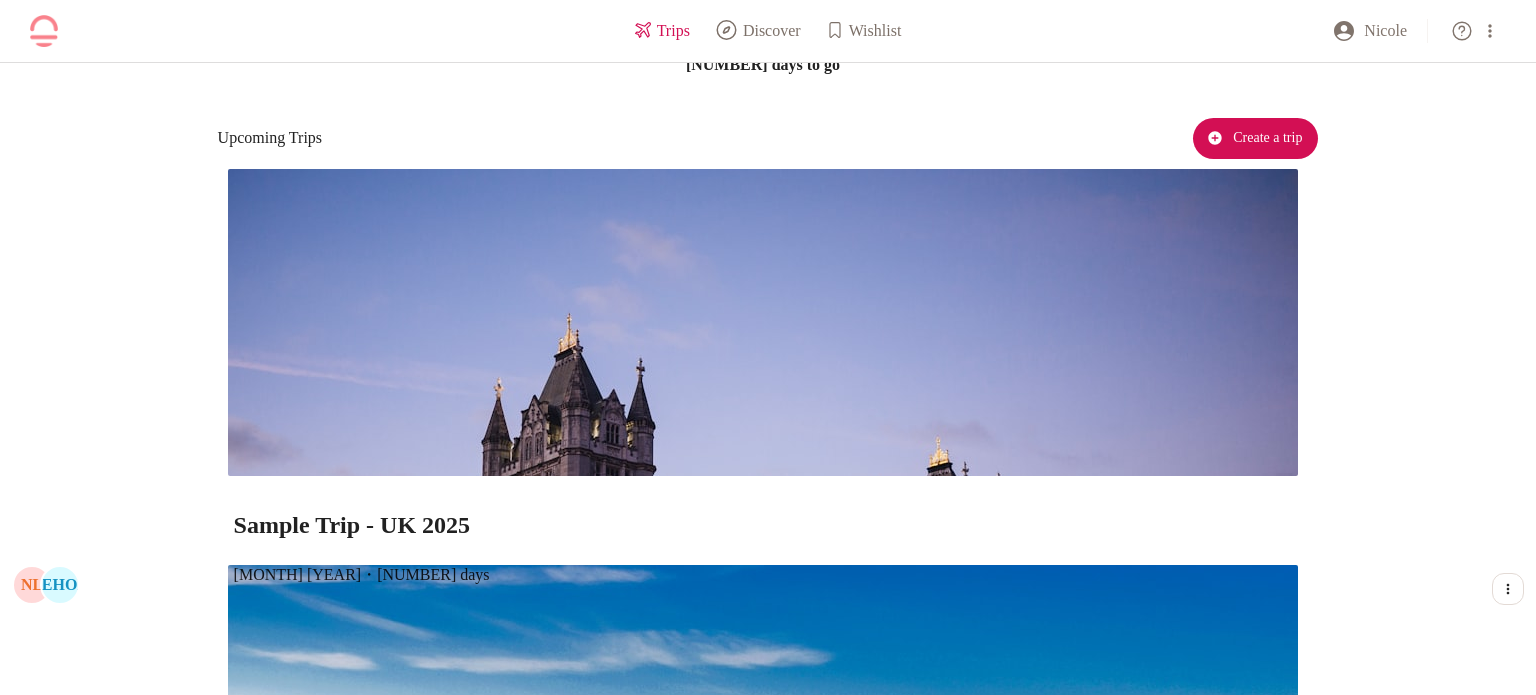 click on "[NUMBER] days to go NL [PLACEHOLDER]" at bounding box center (763, 1114) 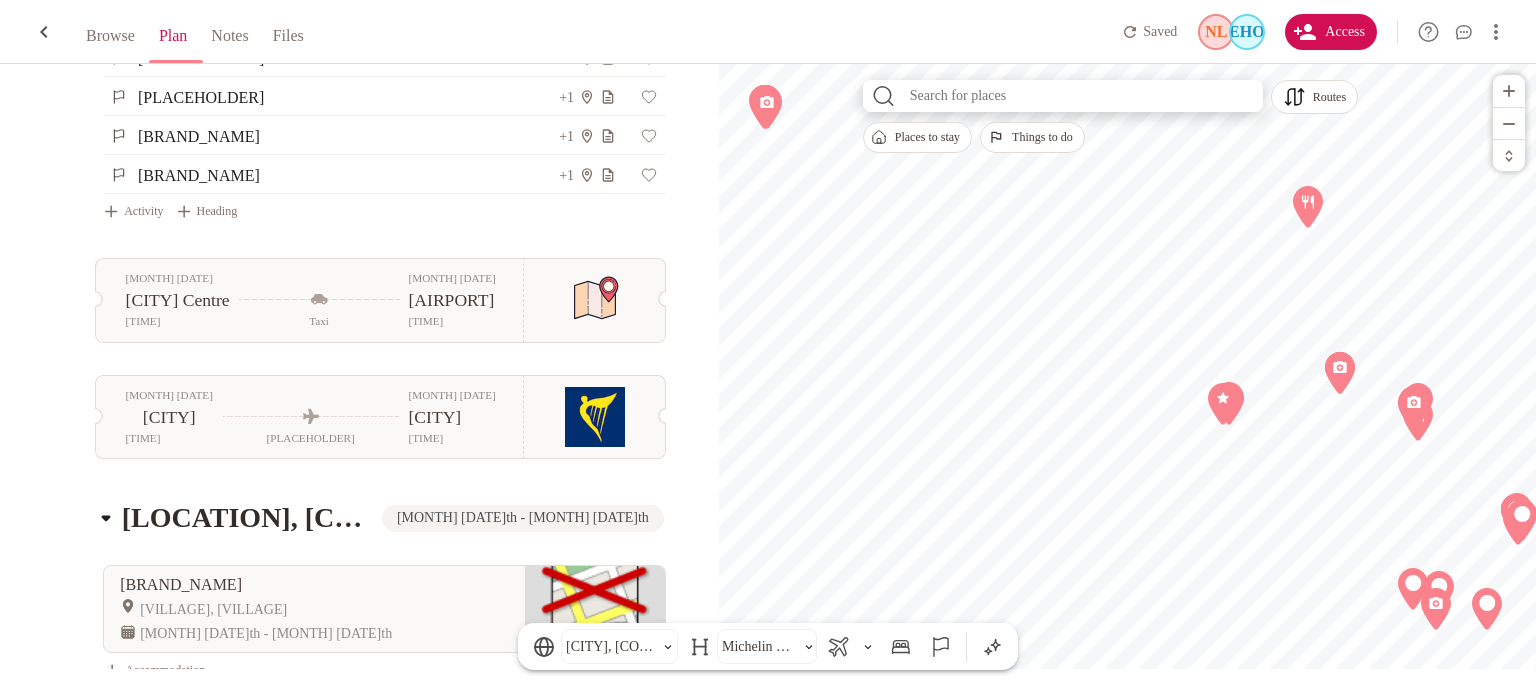 scroll, scrollTop: 2251, scrollLeft: 0, axis: vertical 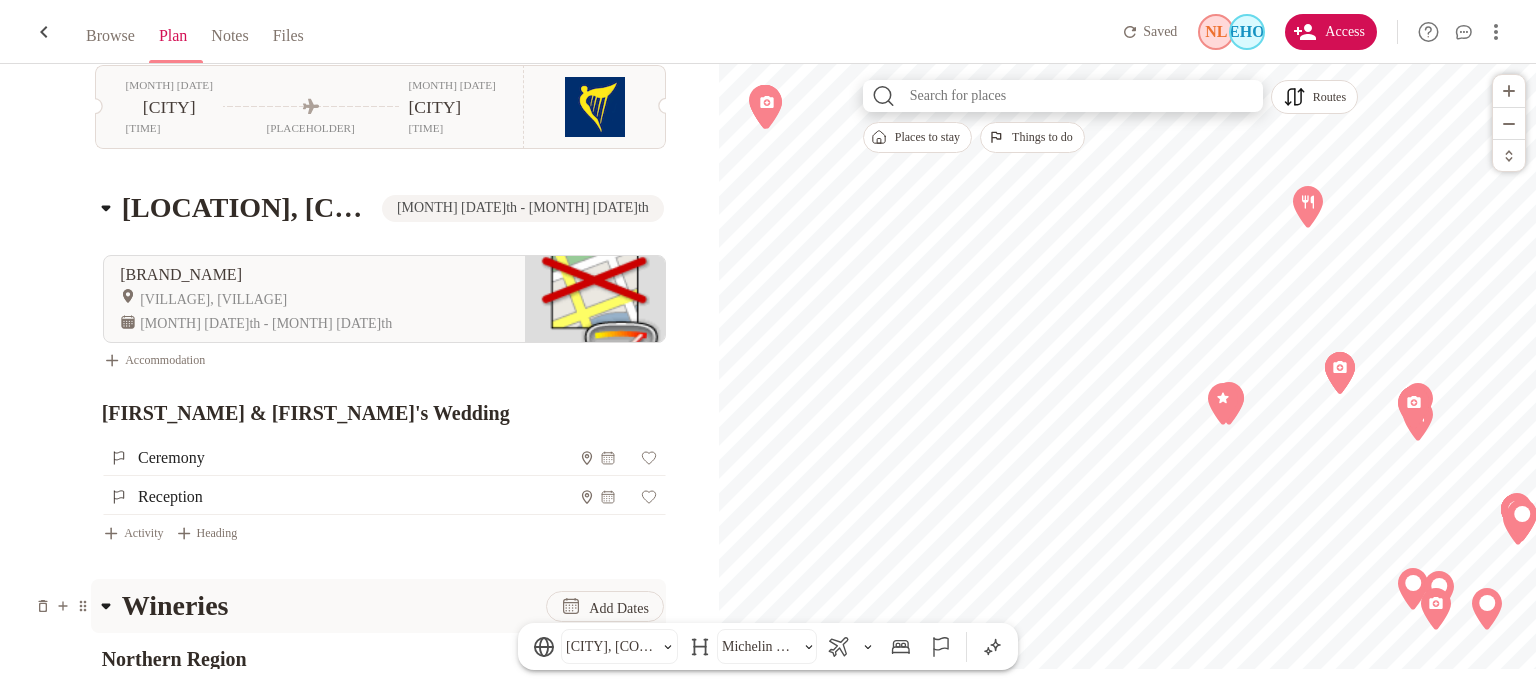 click on "Wineries" at bounding box center [334, 605] 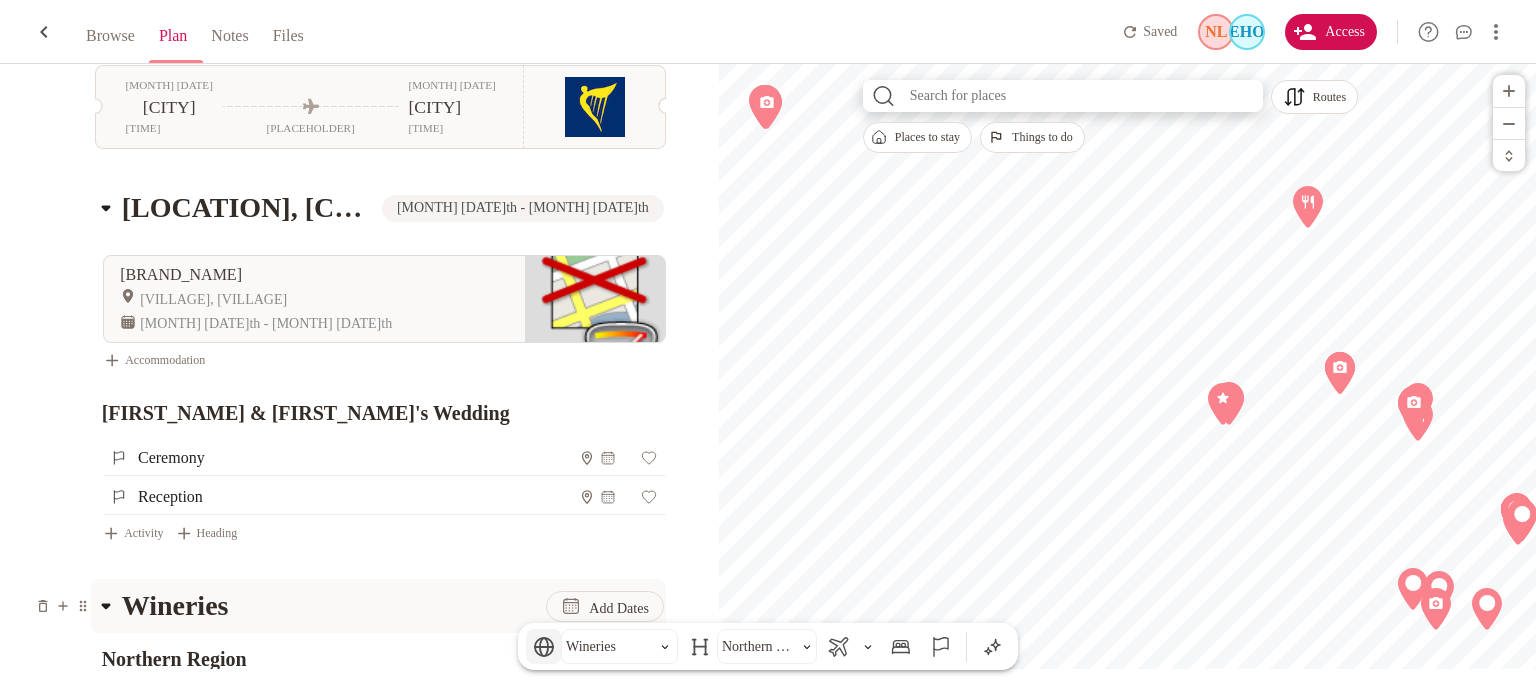 click at bounding box center (544, 647) 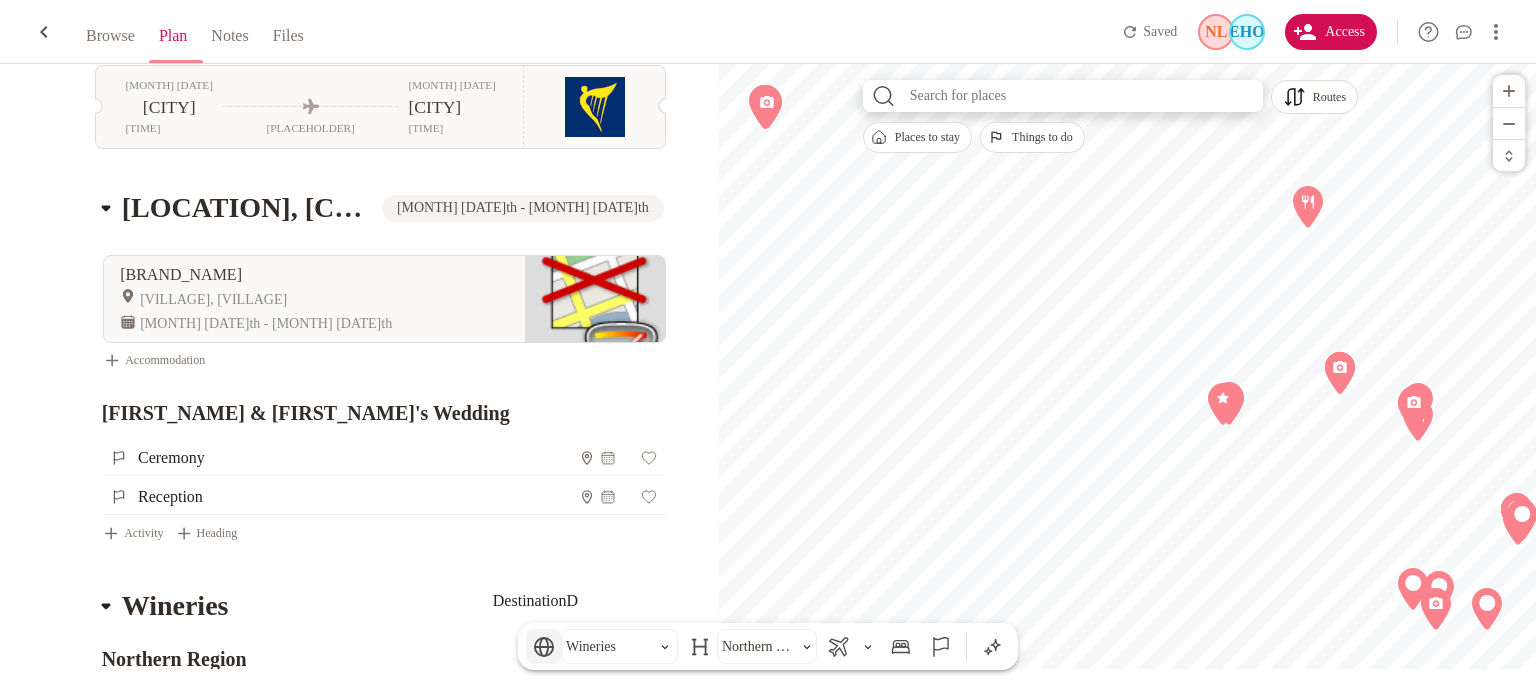 scroll, scrollTop: 2663, scrollLeft: 0, axis: vertical 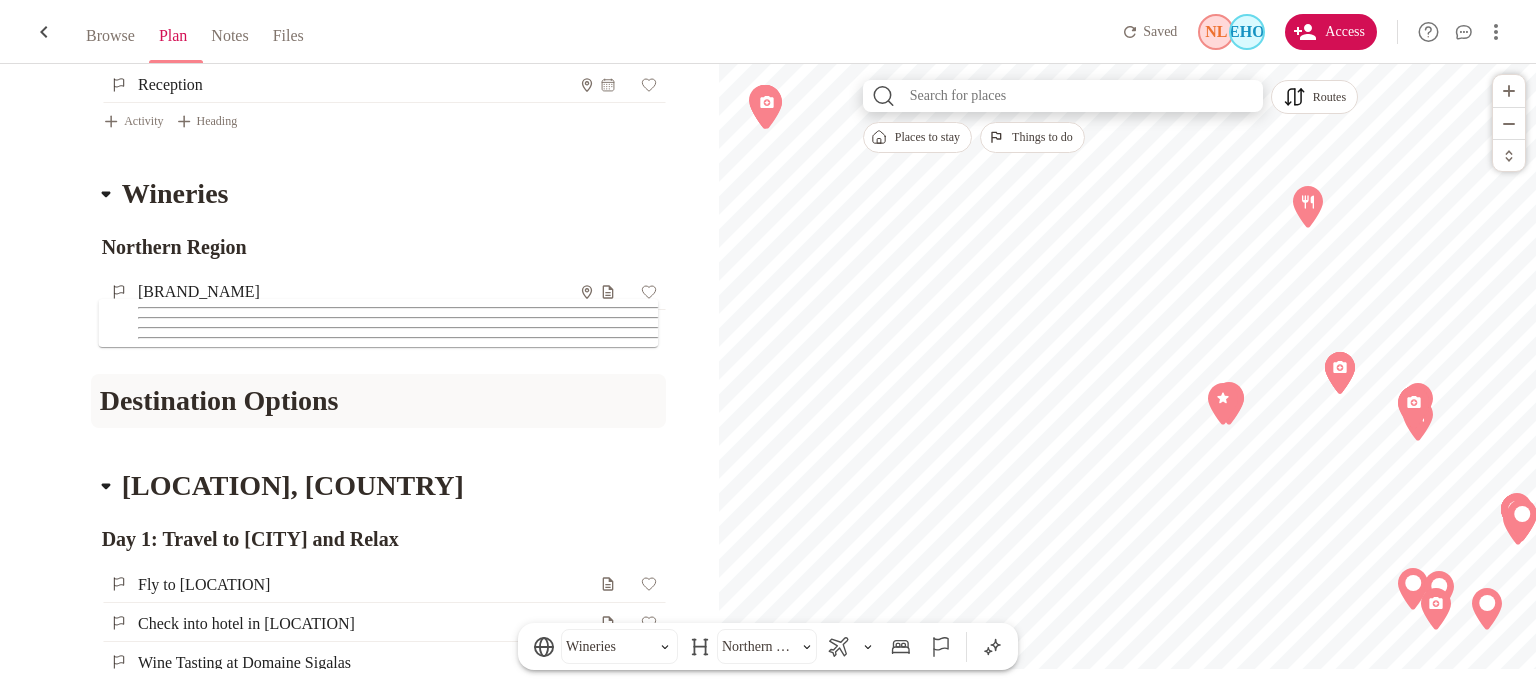 type on "Destination Options" 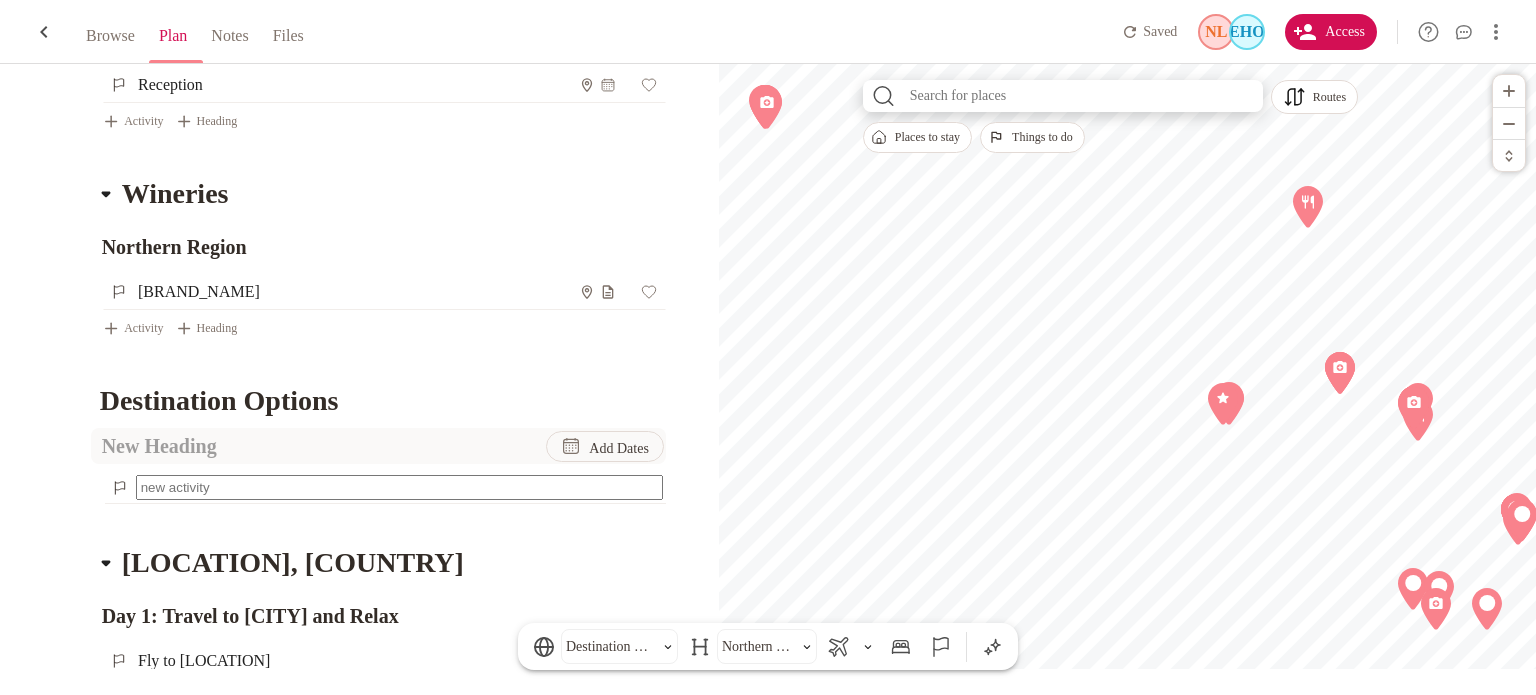 click at bounding box center [313, 446] 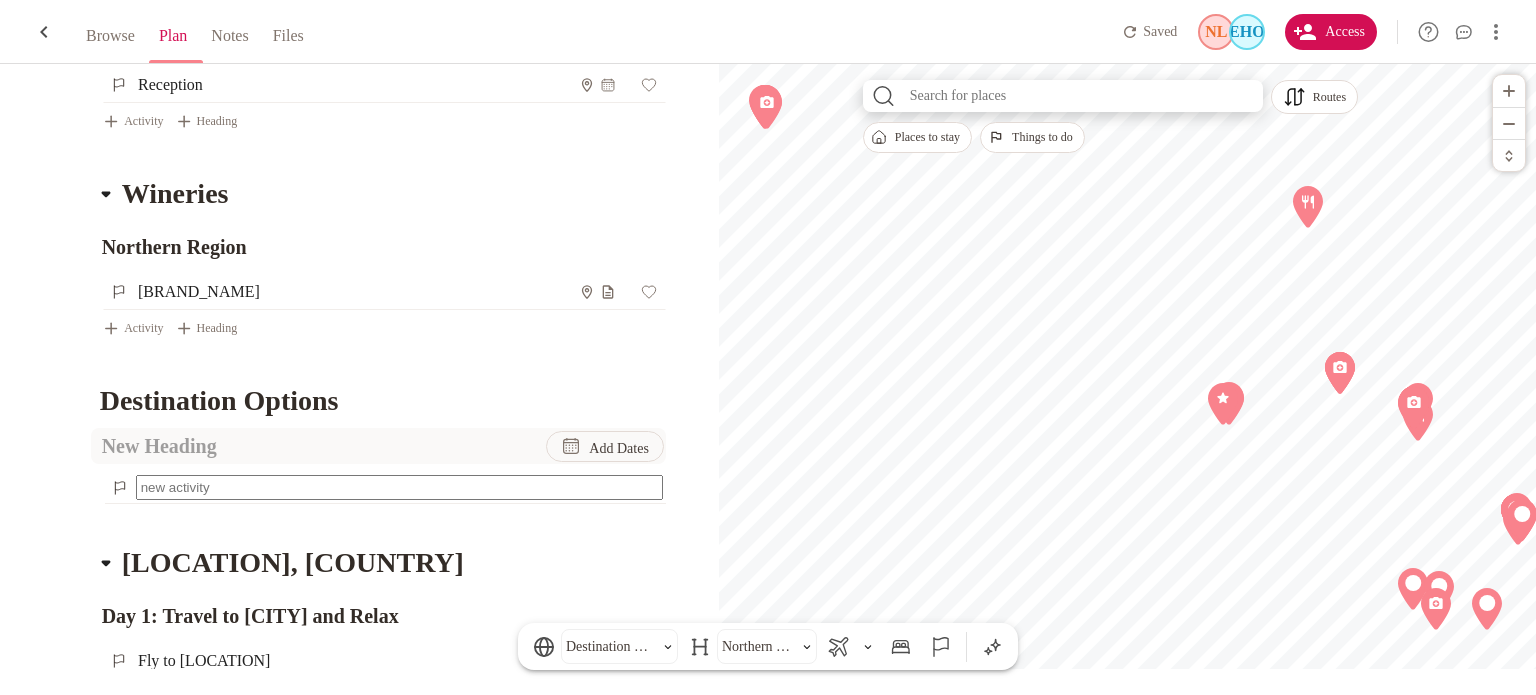 click at bounding box center (313, 446) 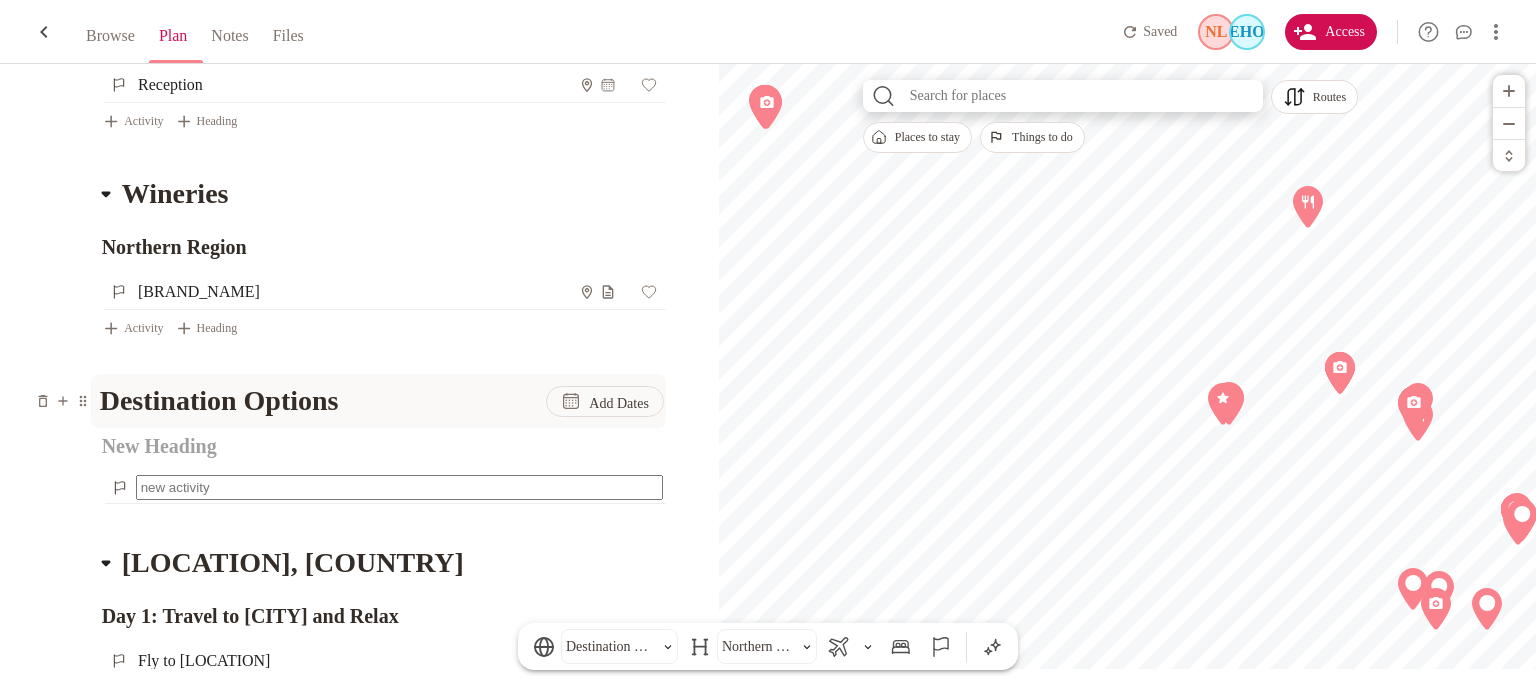 click on "Destination Options" at bounding box center (323, 400) 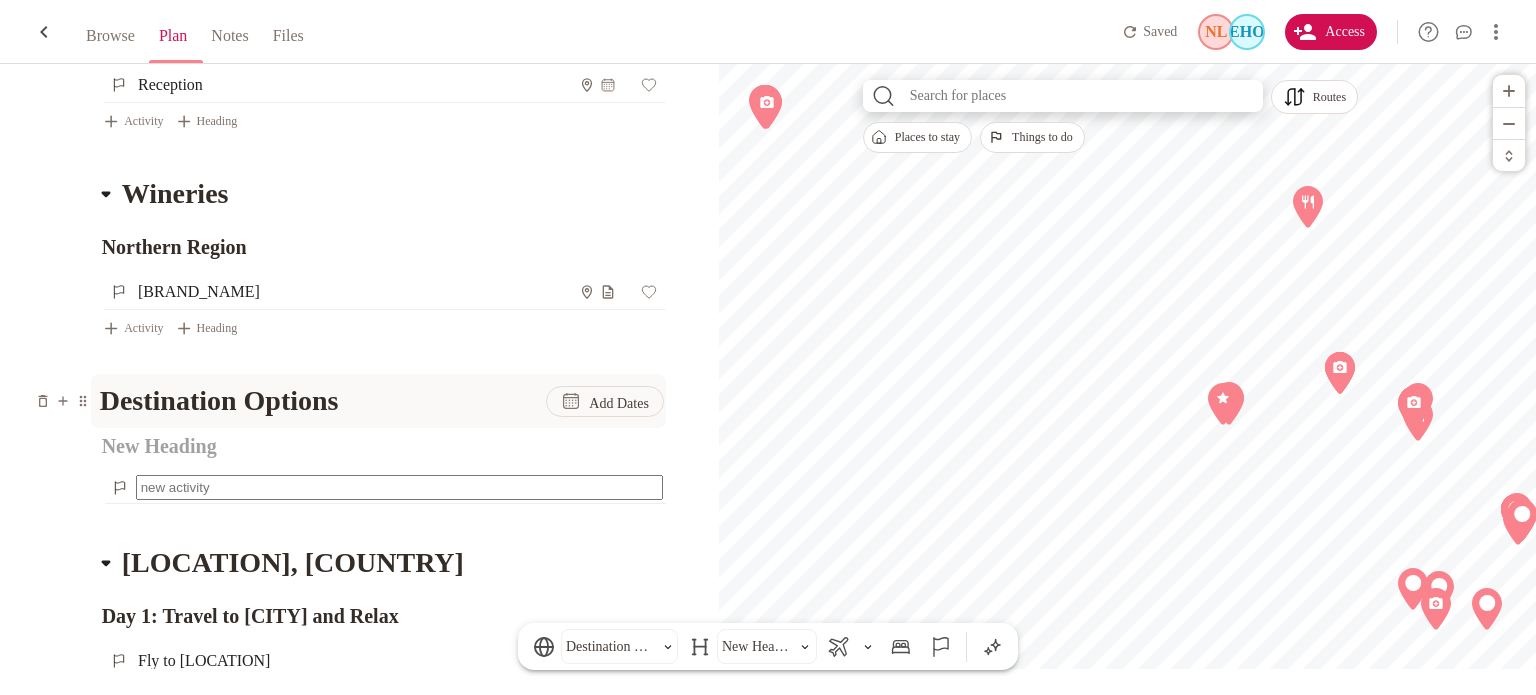drag, startPoint x: 385, startPoint y: 369, endPoint x: 102, endPoint y: 361, distance: 283.11304 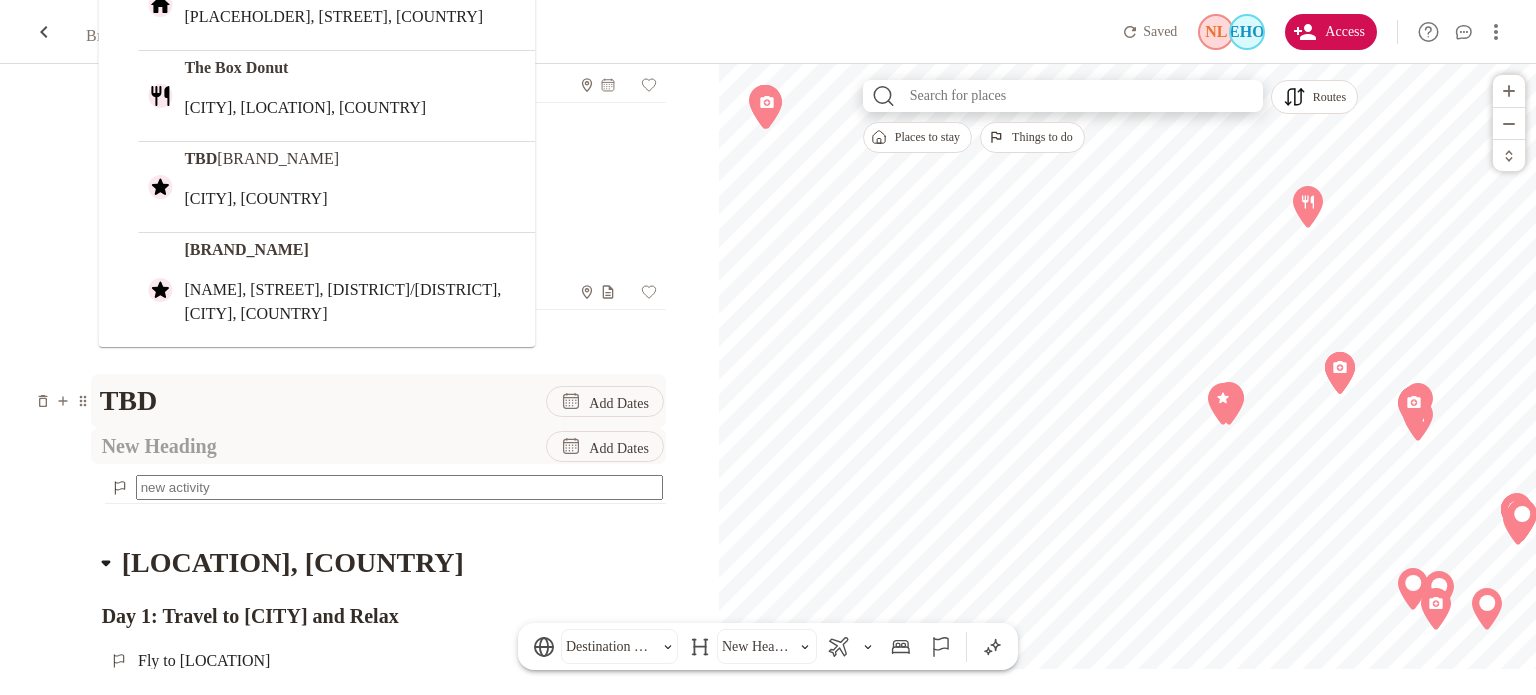 type on "TBD" 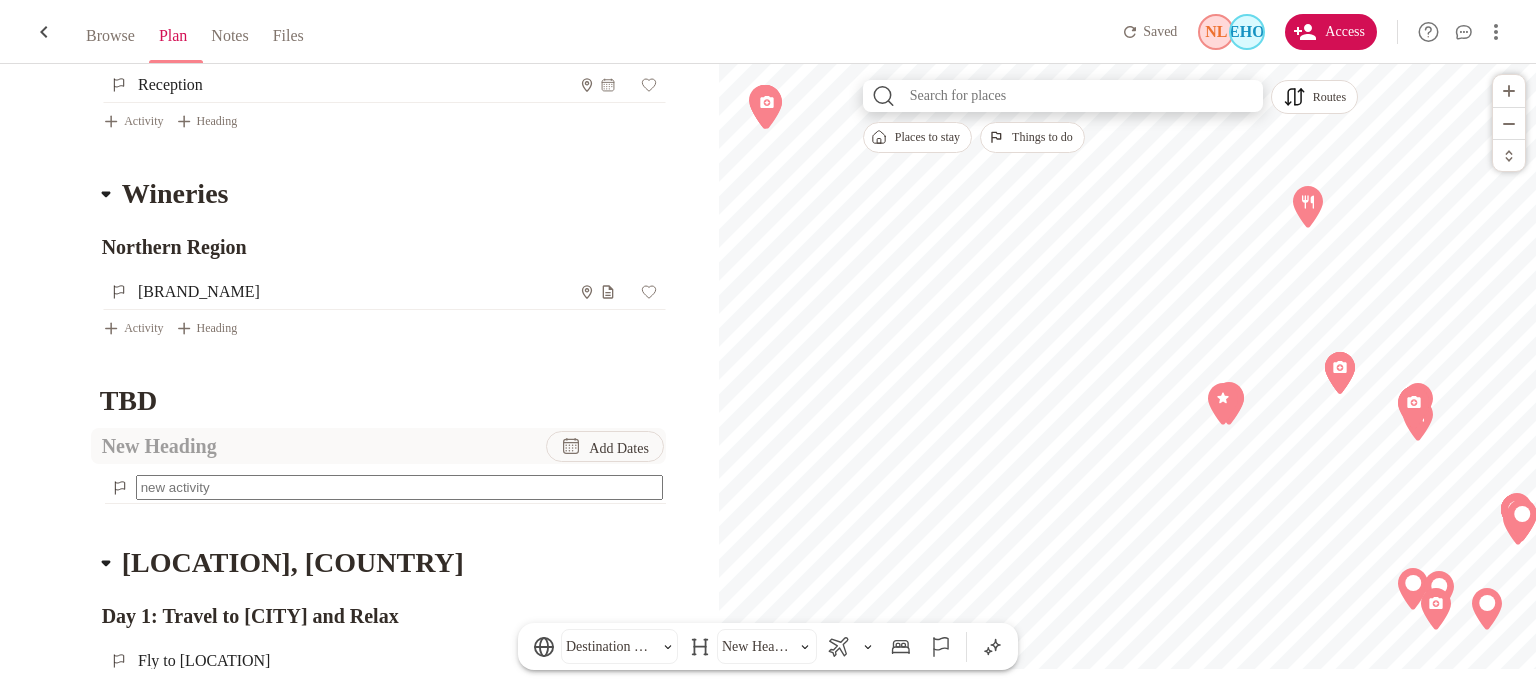 click at bounding box center [313, 446] 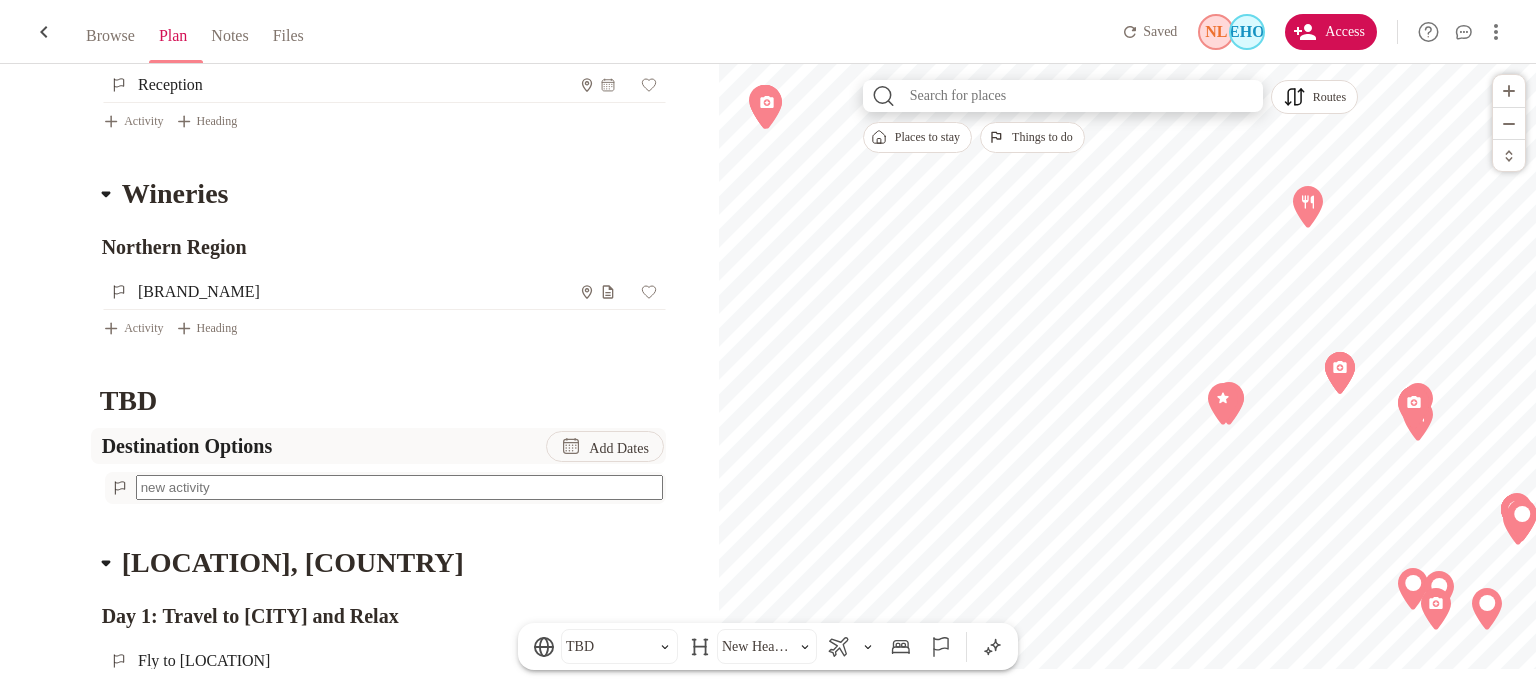 type on "Destination Options" 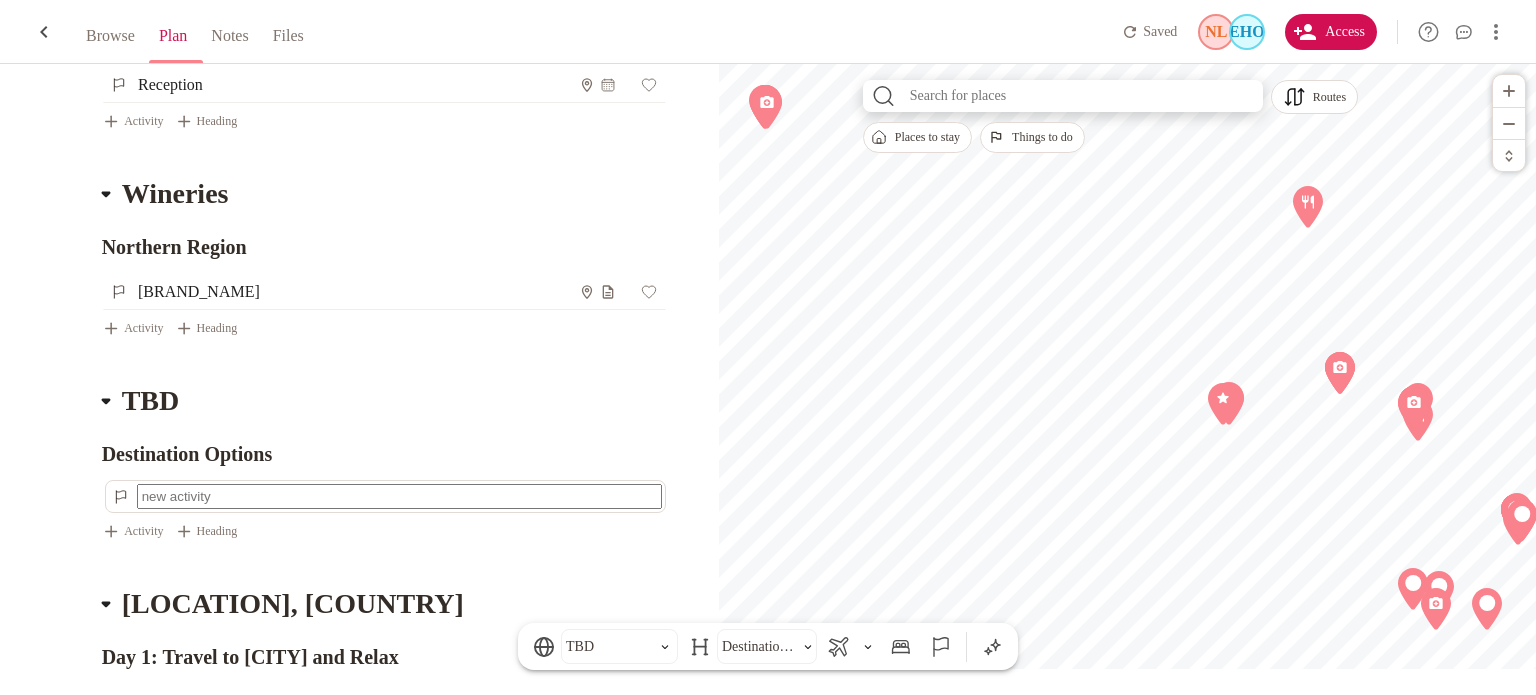 click at bounding box center [399, 496] 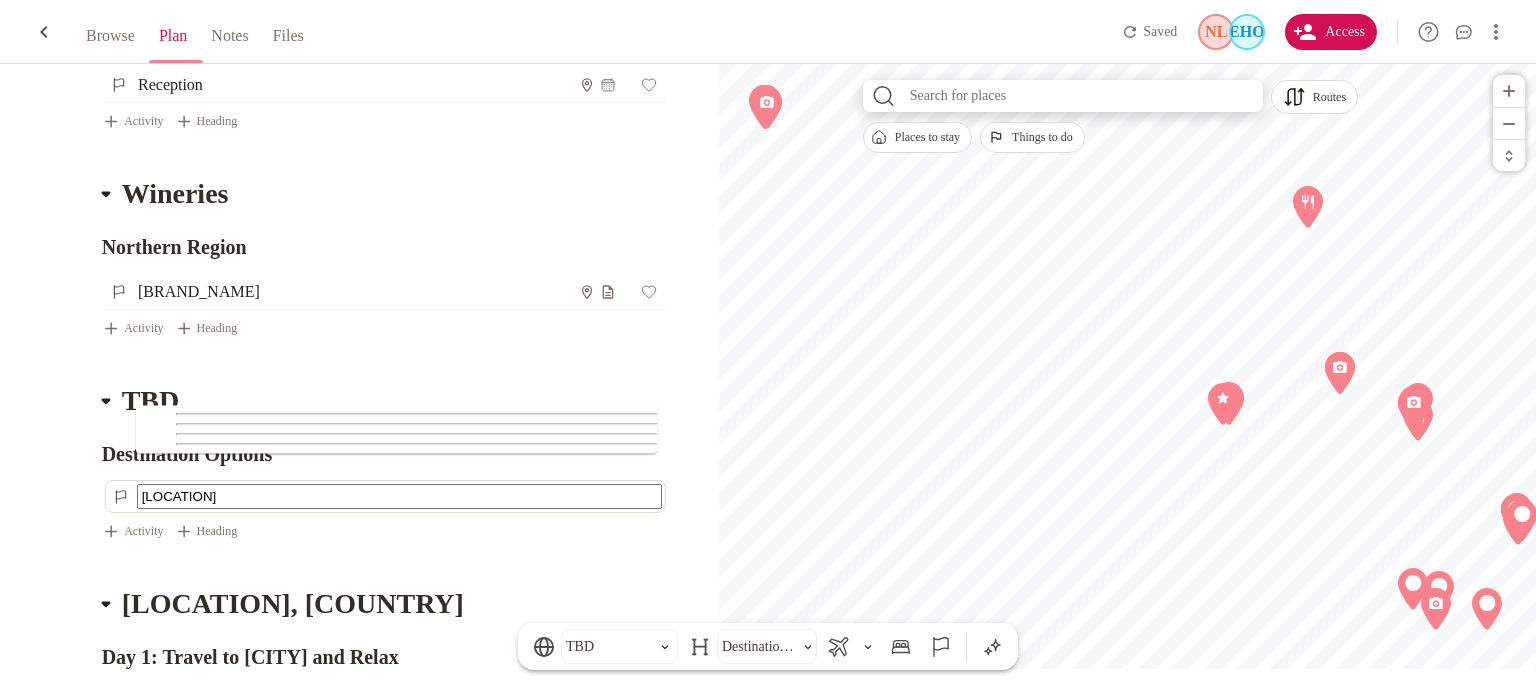 type on "[LOCATION]" 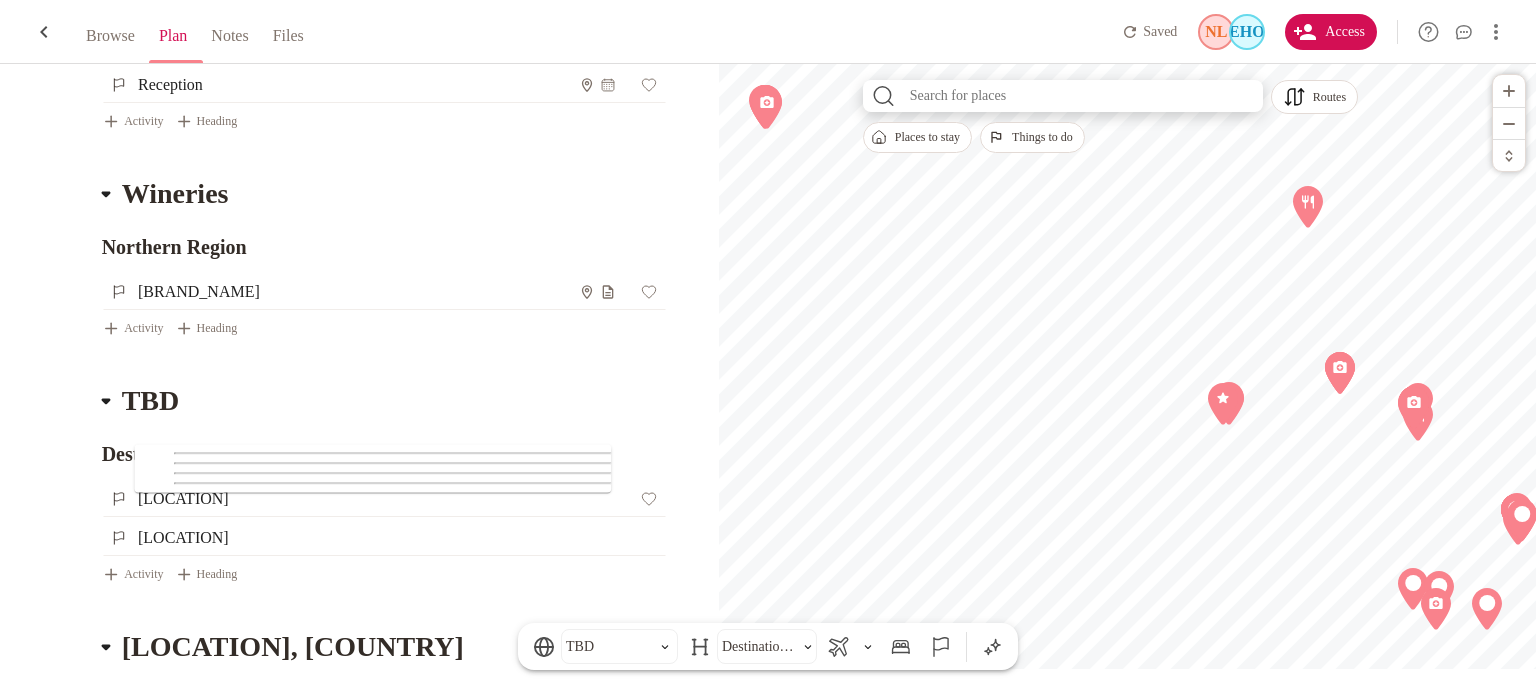 type on "[LOCATION]" 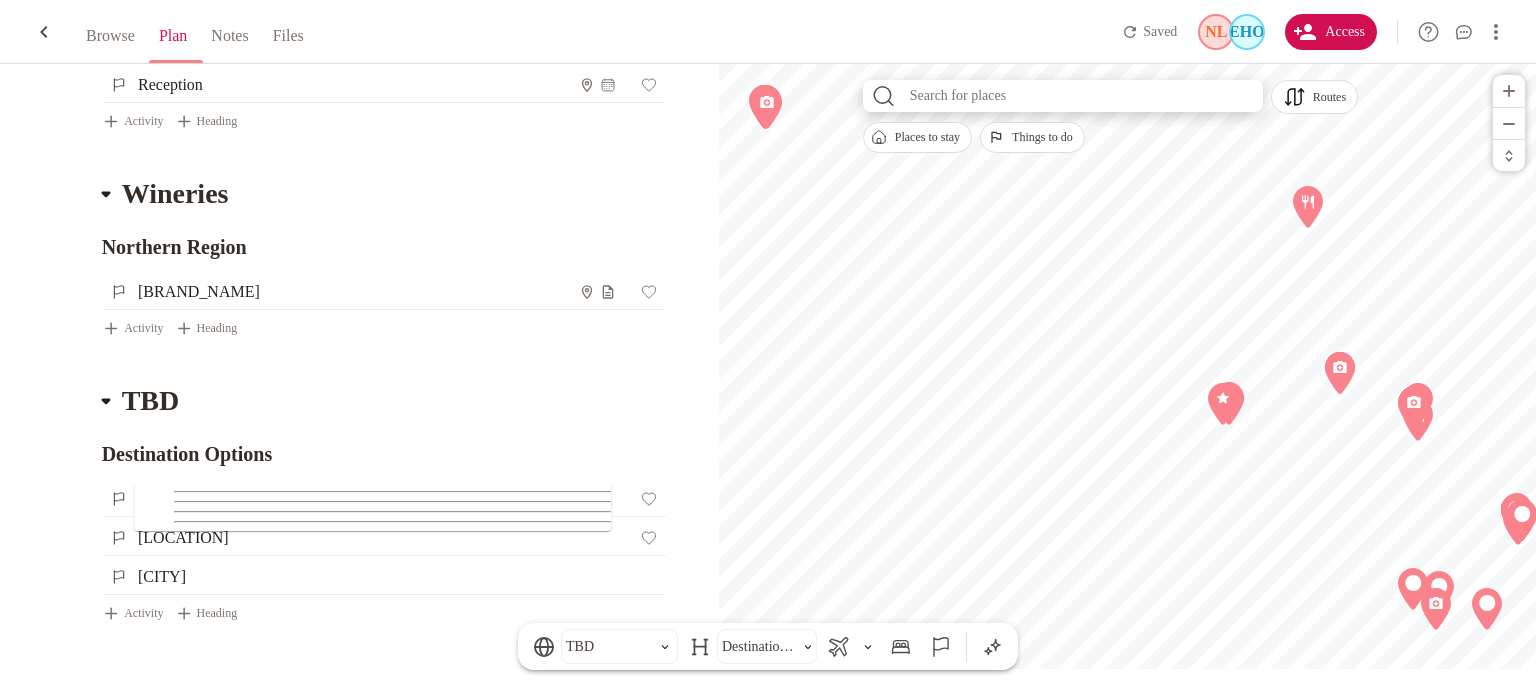 type on "[CITY]" 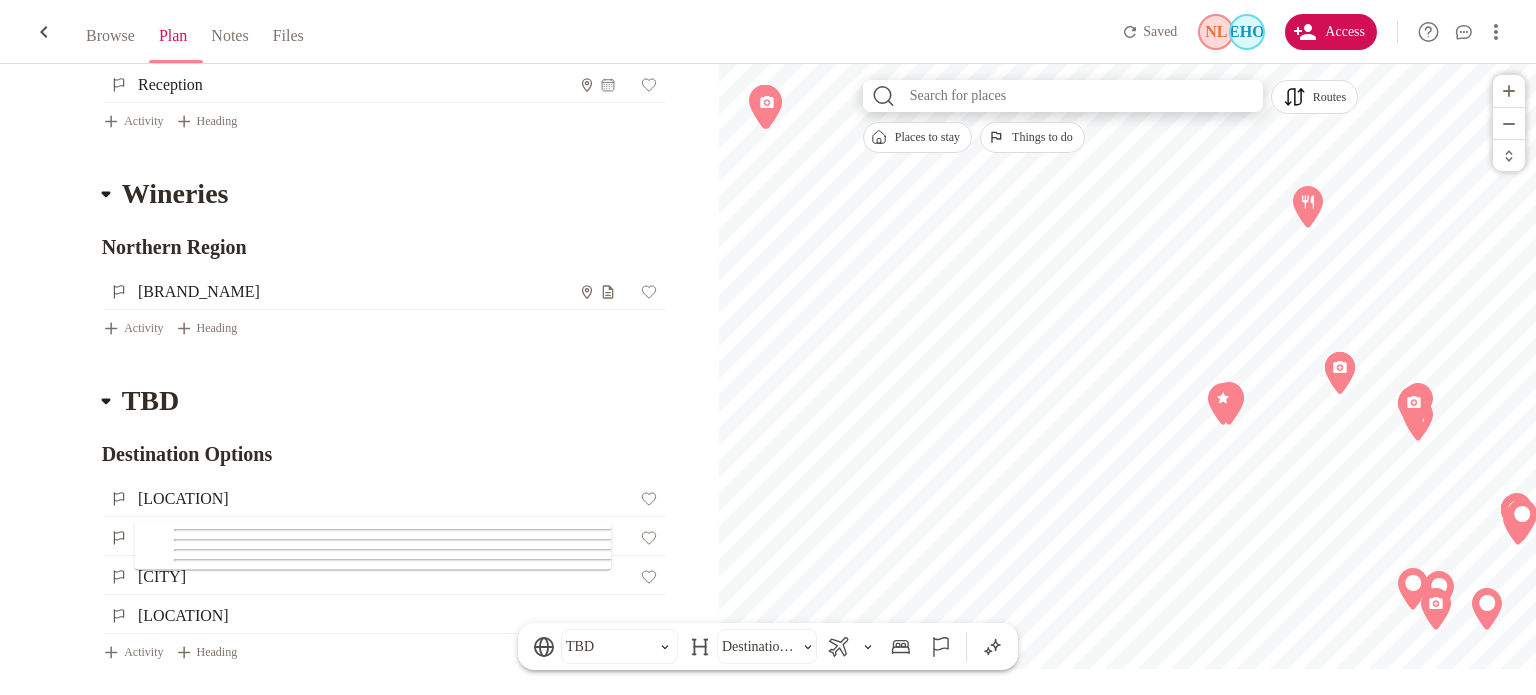 type on "[LOCATION]" 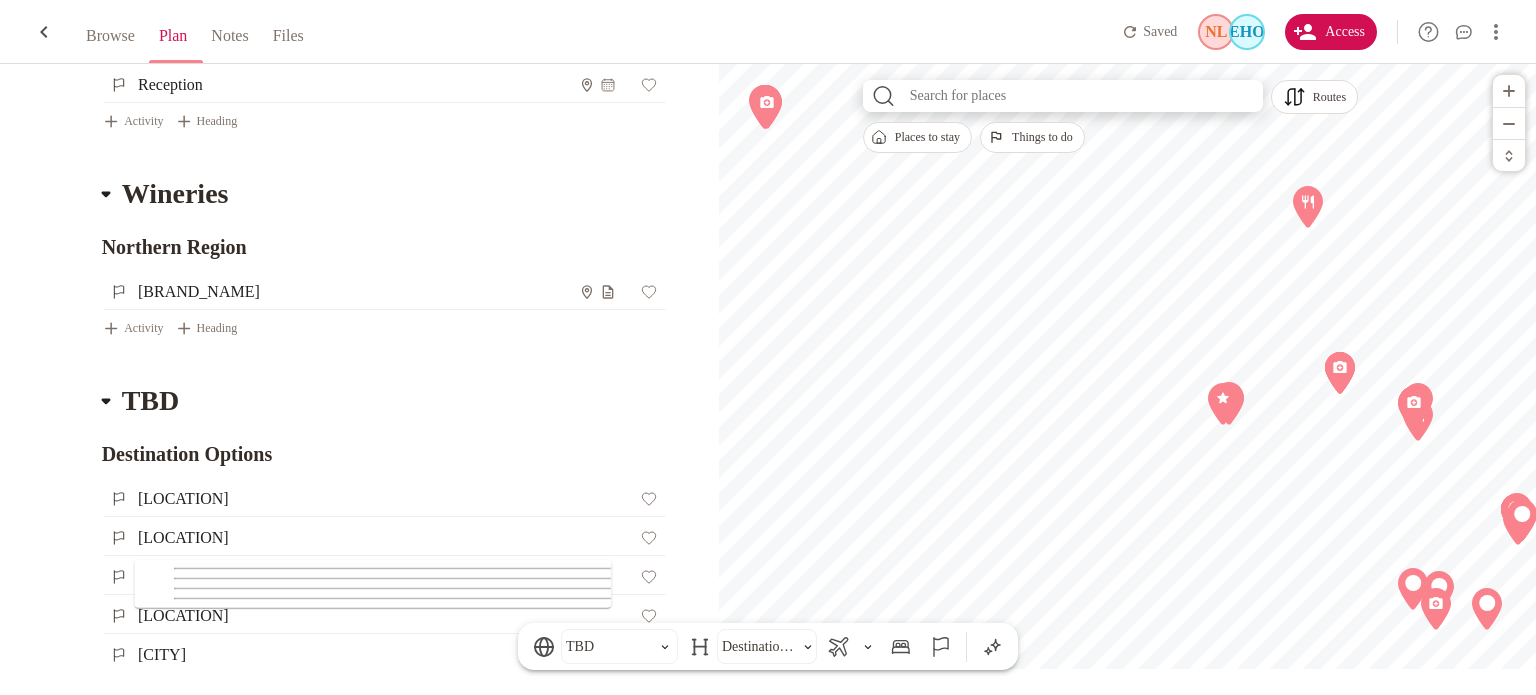 type on "[CITY]" 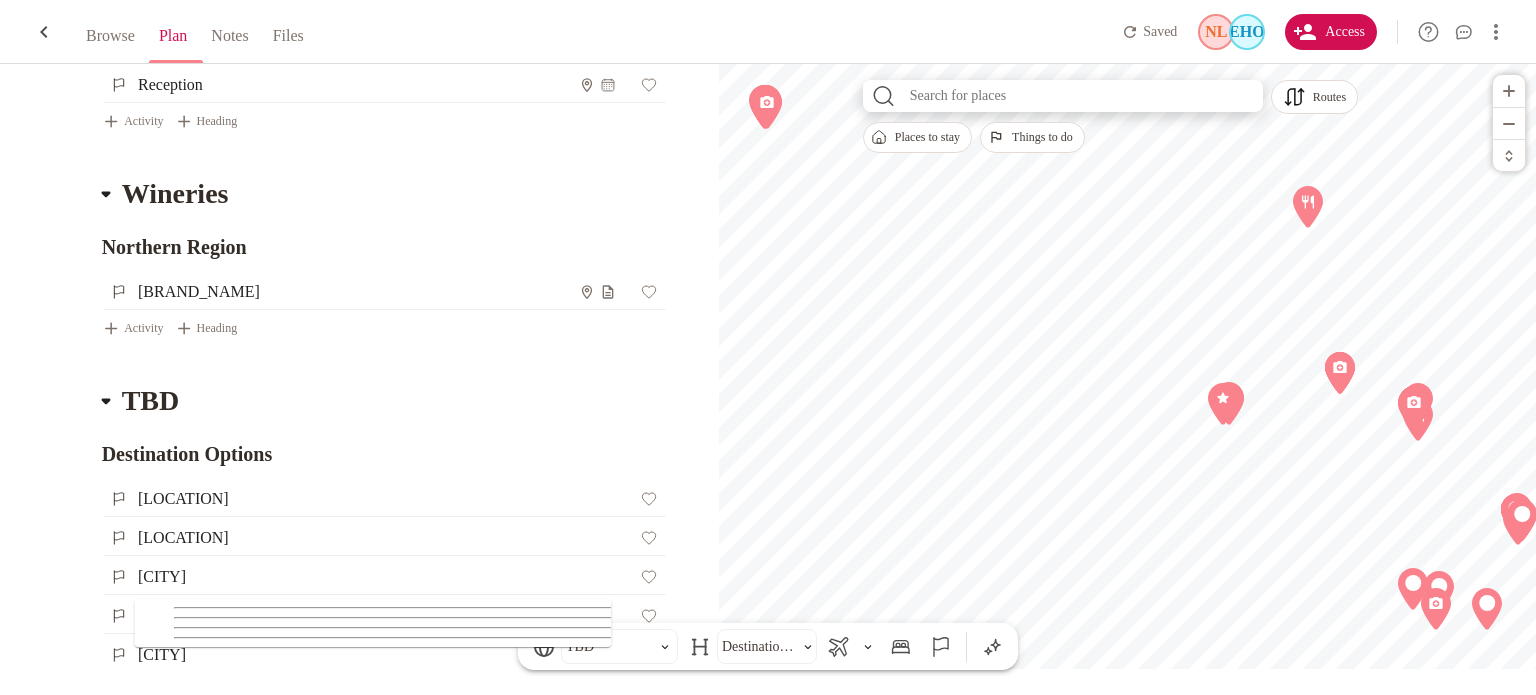 type on "[CITY]" 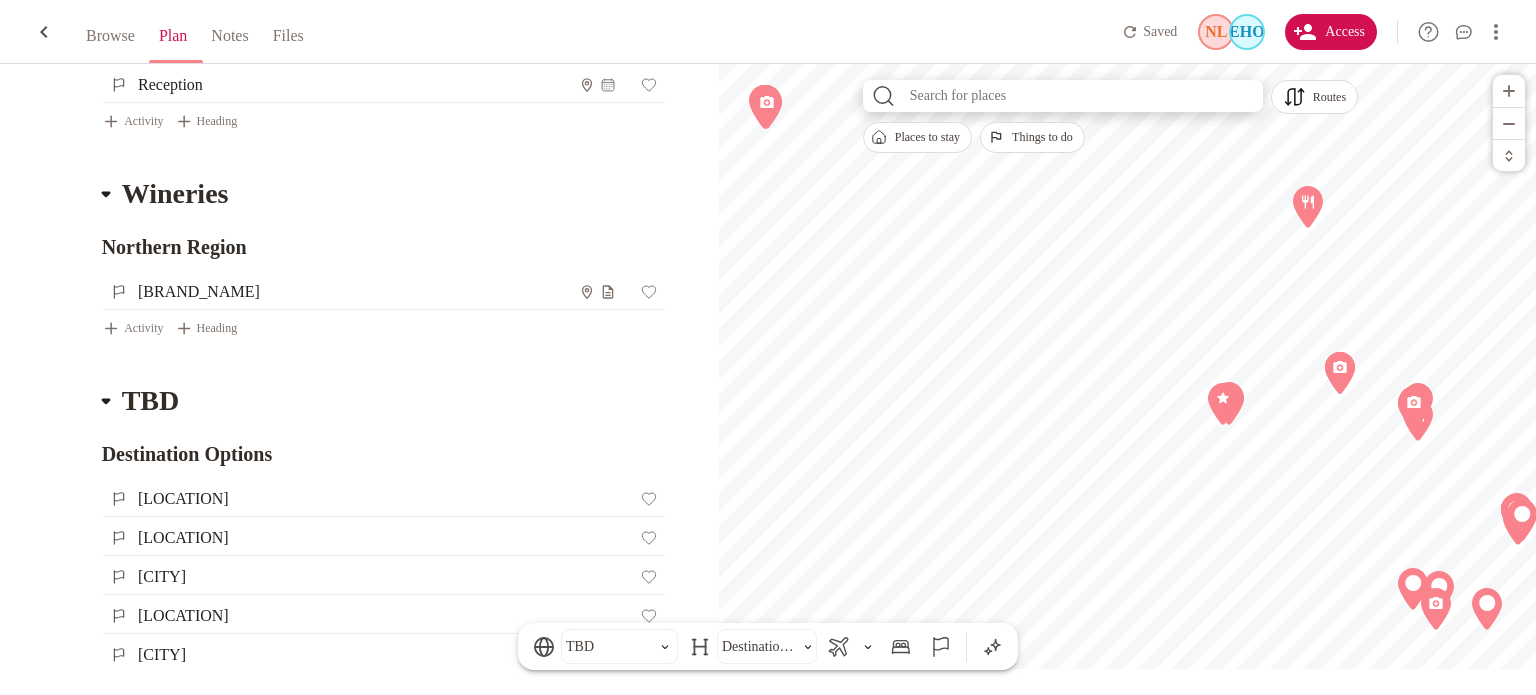 scroll, scrollTop: 2690, scrollLeft: 0, axis: vertical 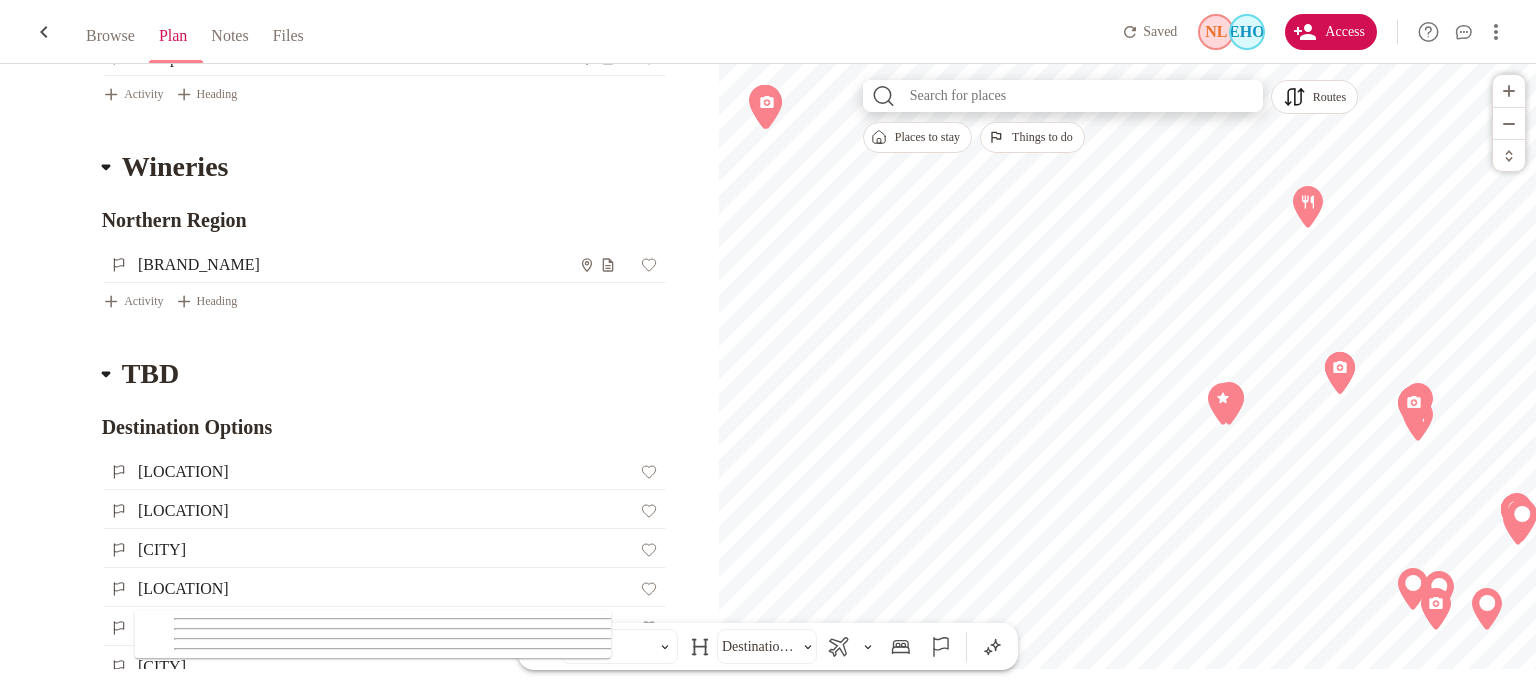 type on "[CITY]" 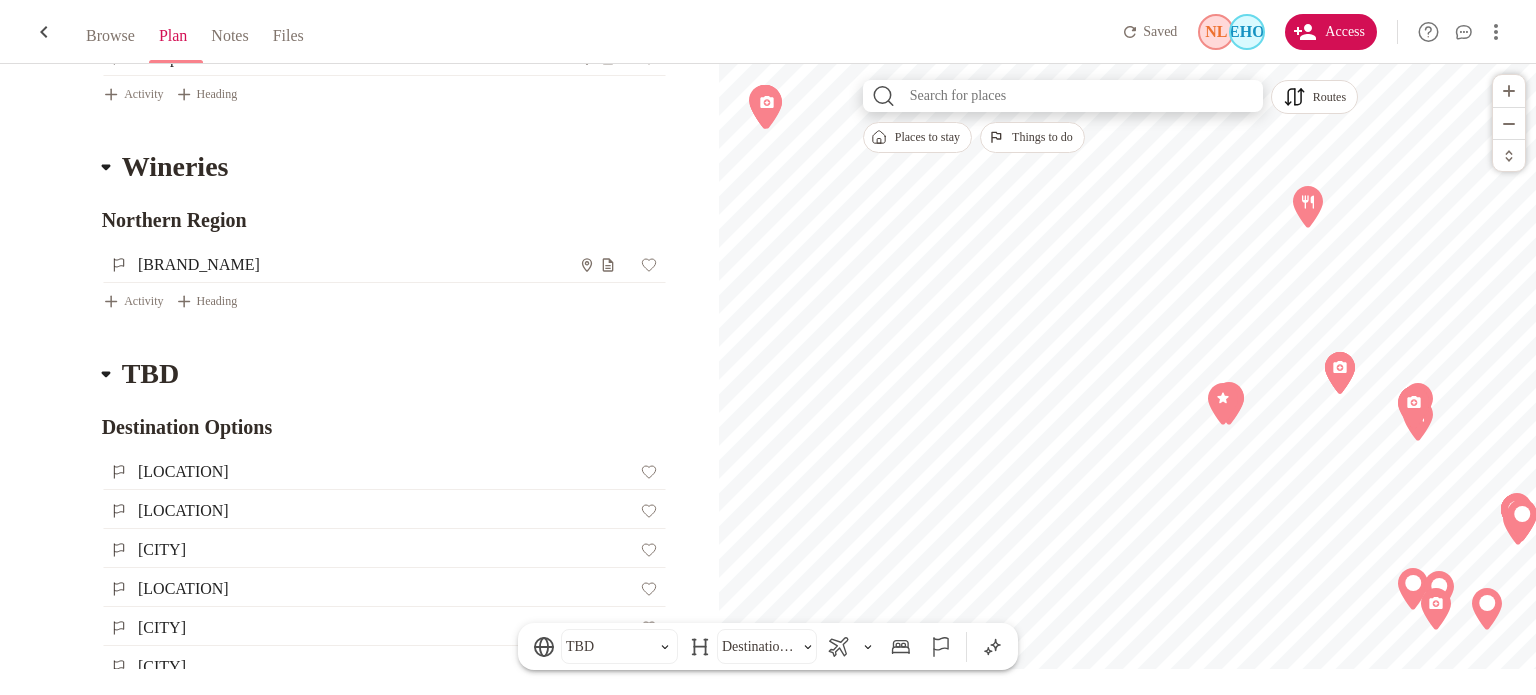scroll, scrollTop: 3029, scrollLeft: 0, axis: vertical 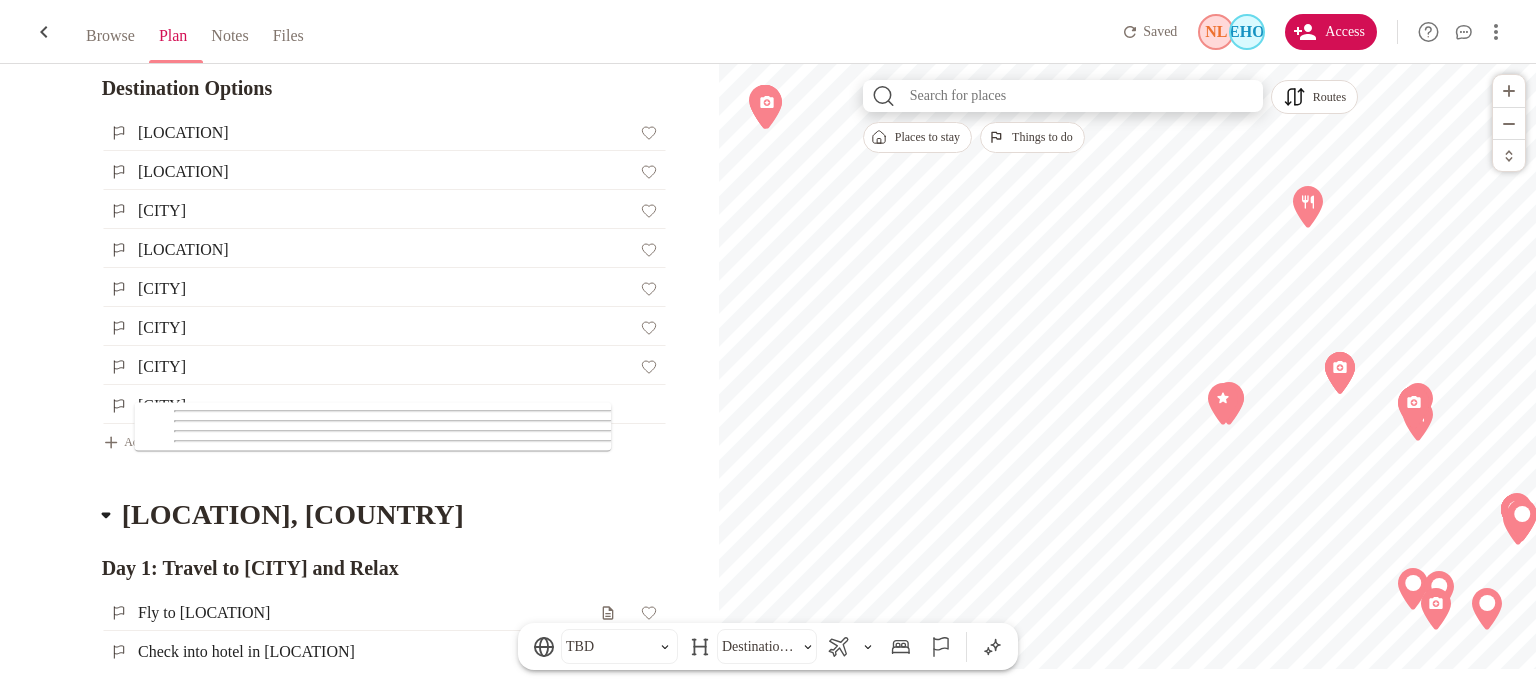type on "[CITY]" 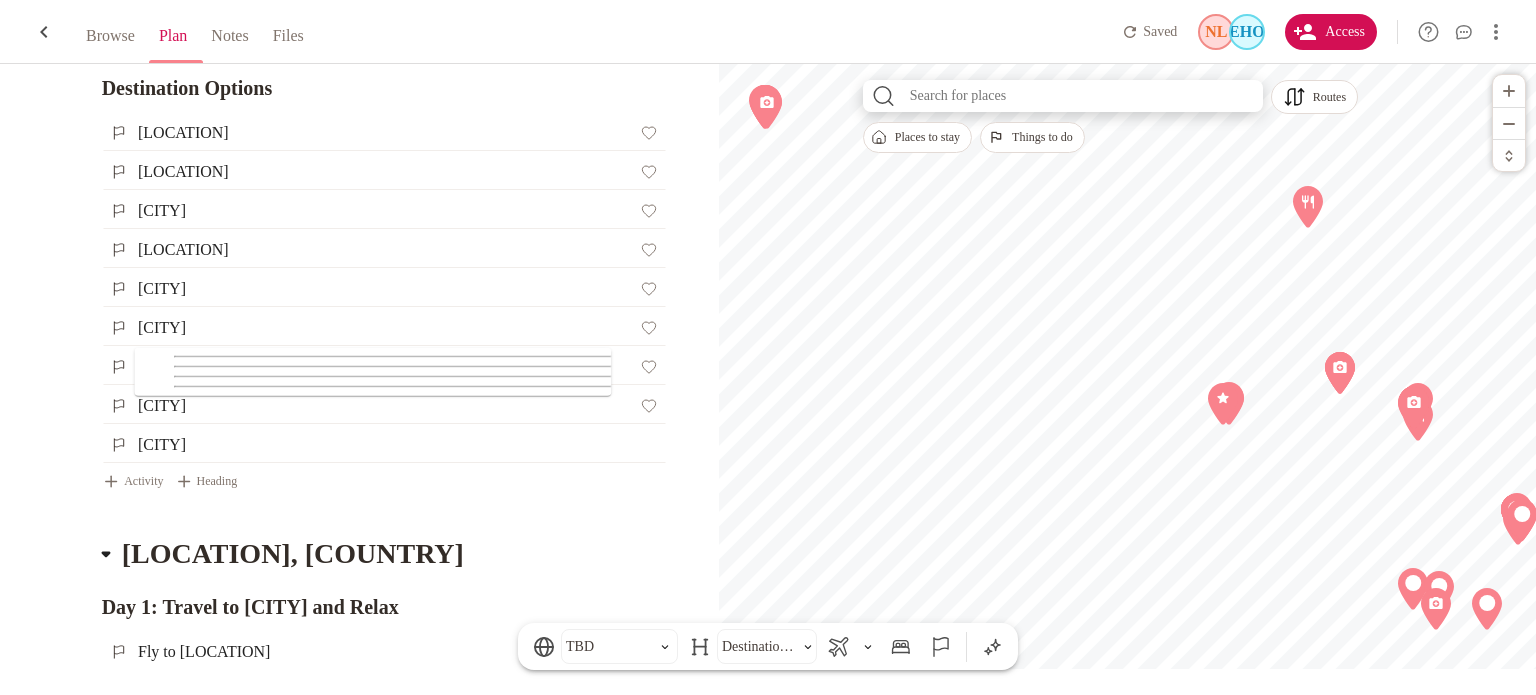 type on "[CITY]" 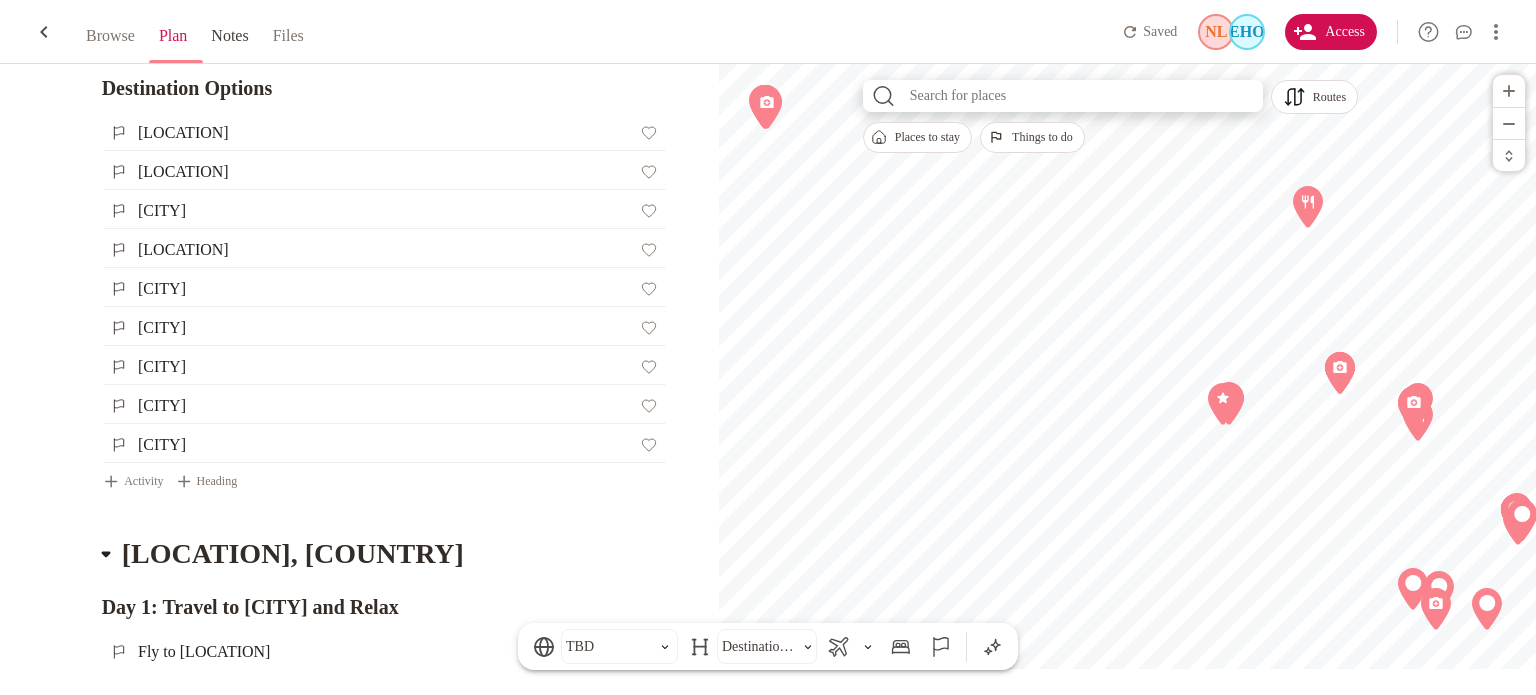 click on "Notes" at bounding box center (229, 35) 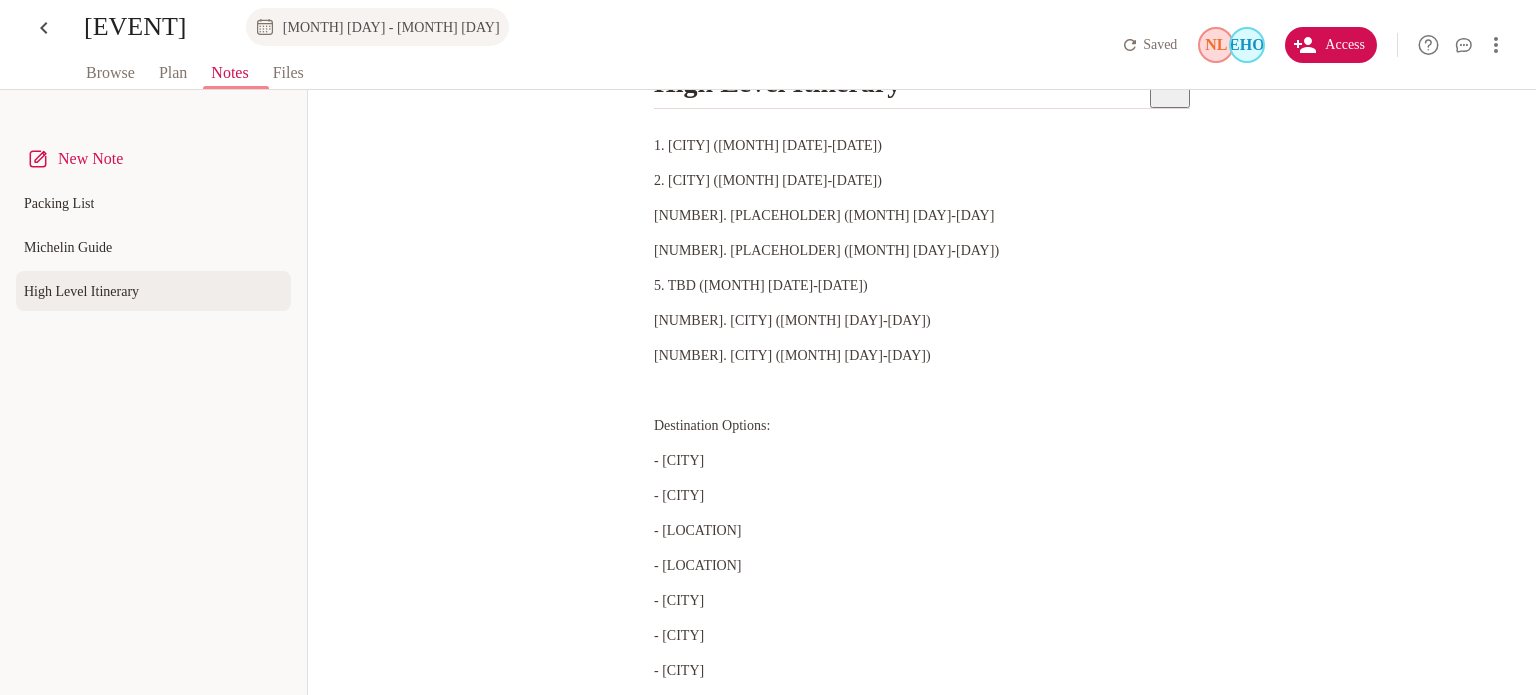 scroll, scrollTop: 97, scrollLeft: 0, axis: vertical 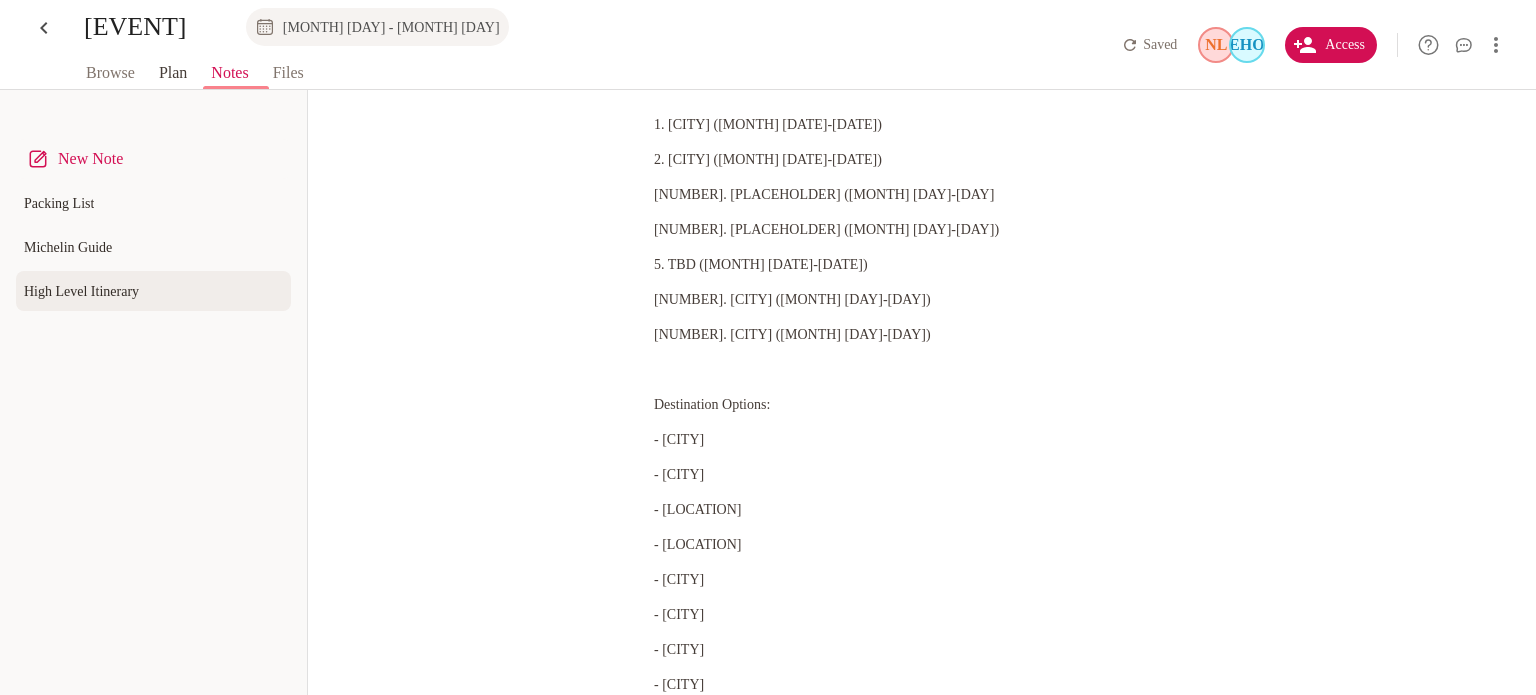 click on "Plan" at bounding box center (173, 73) 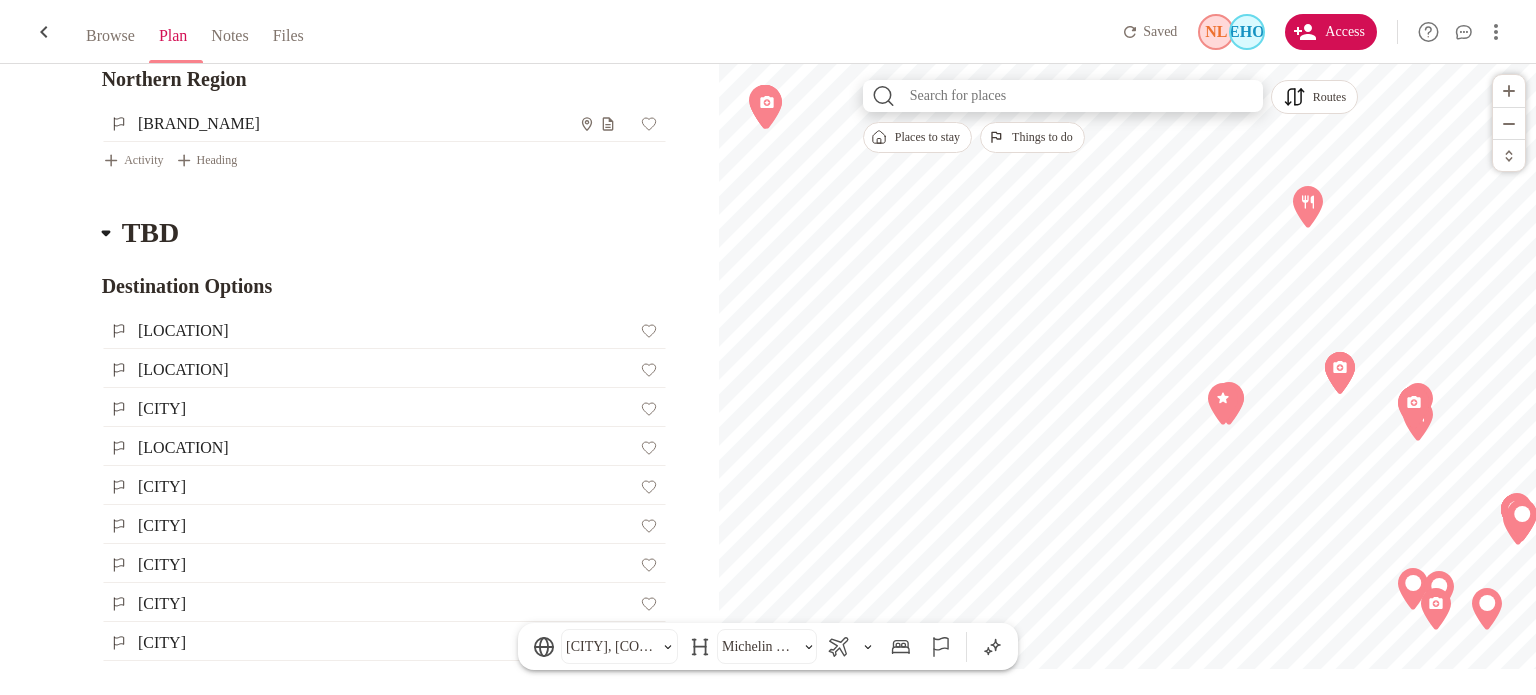 scroll, scrollTop: 2856, scrollLeft: 0, axis: vertical 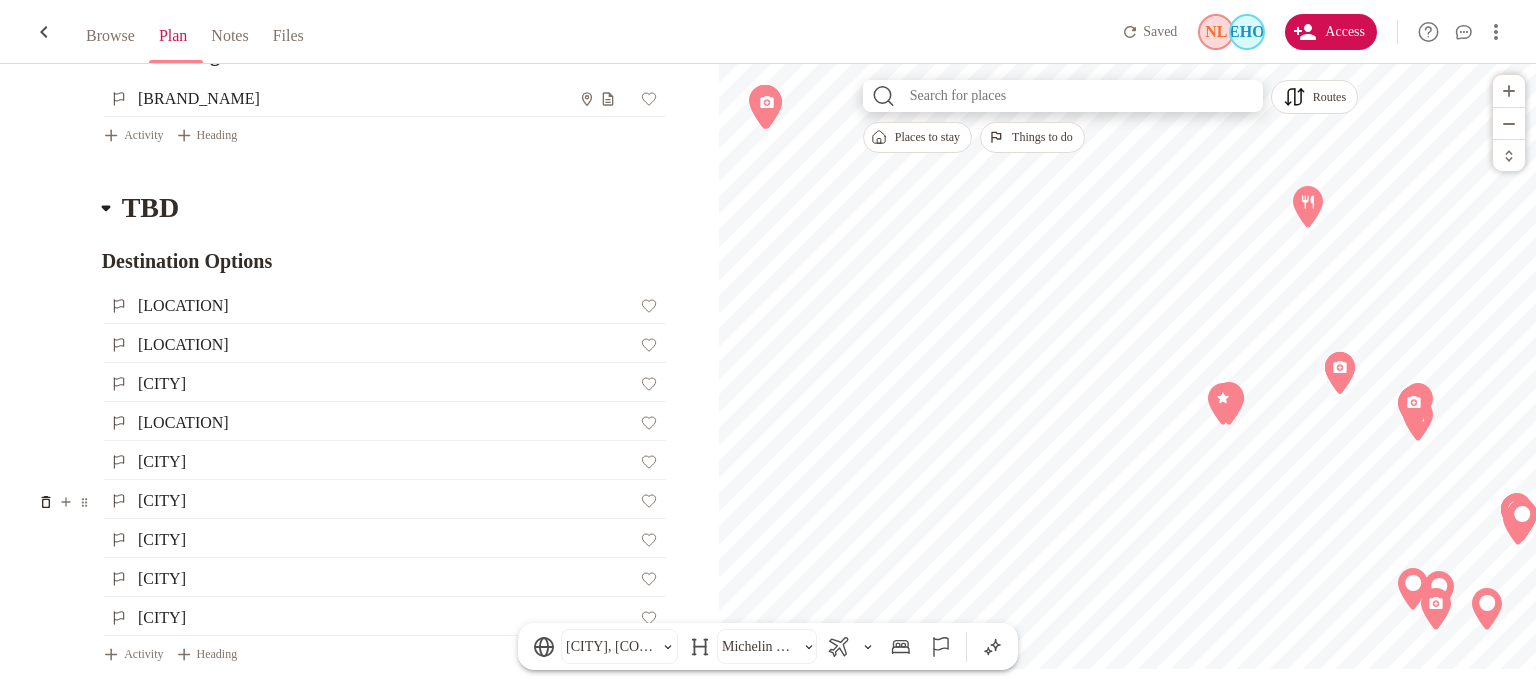 click at bounding box center [46, 502] 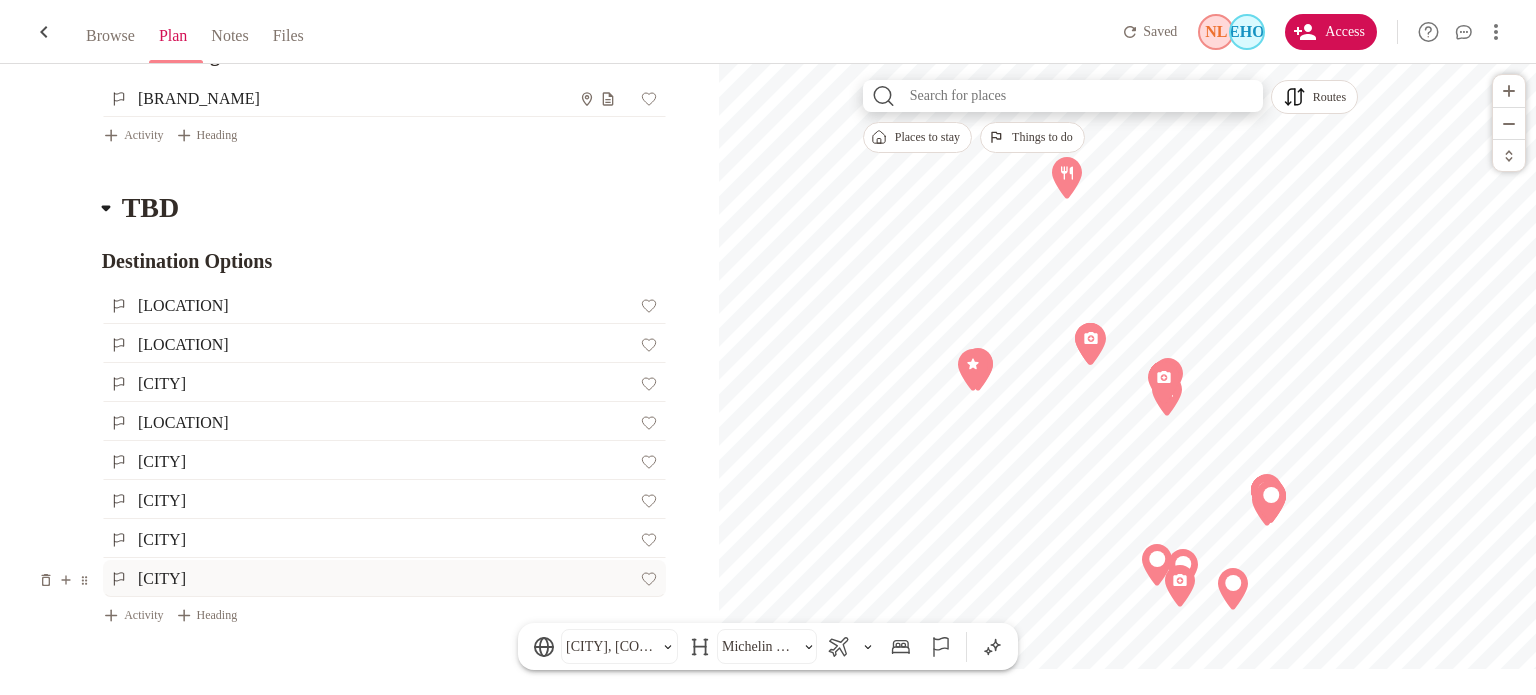 click on "[CITY]" at bounding box center [375, 578] 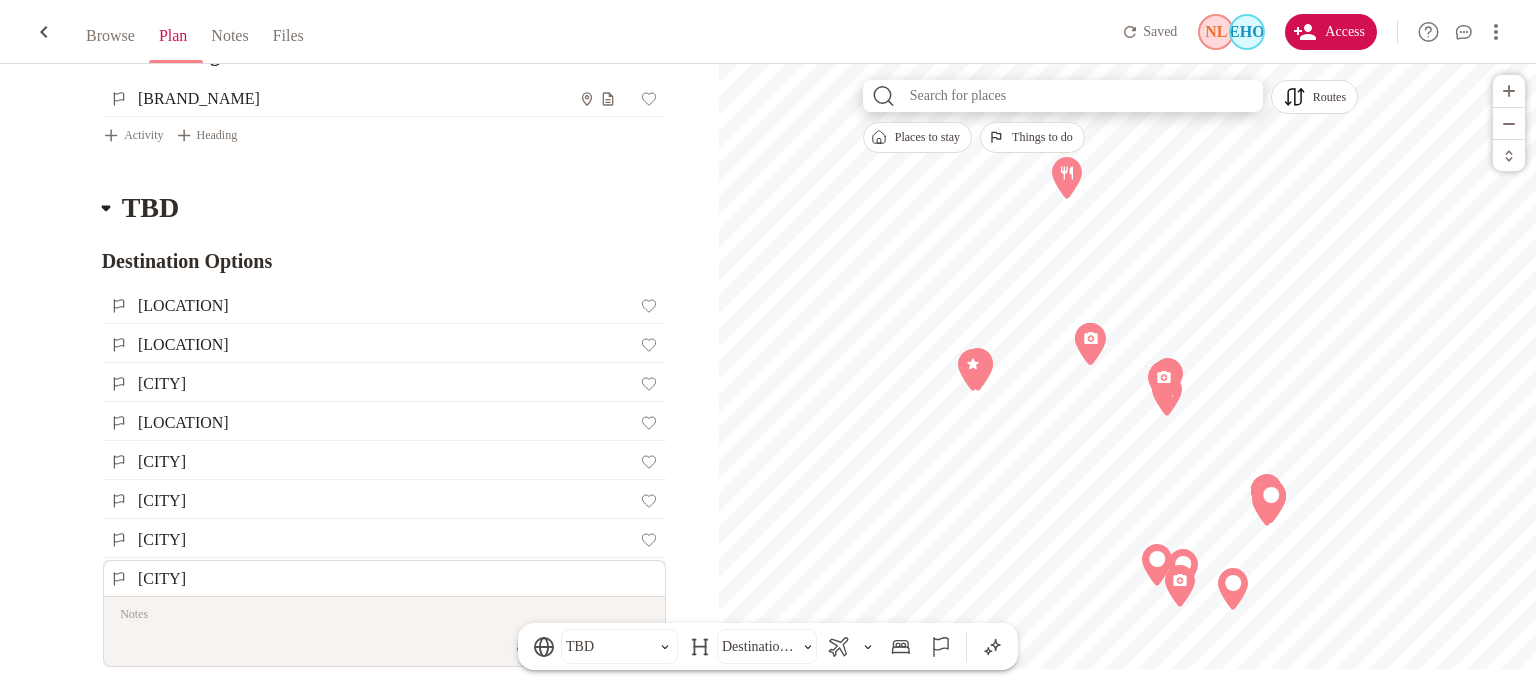 click on "[CITY]" at bounding box center (384, 579) 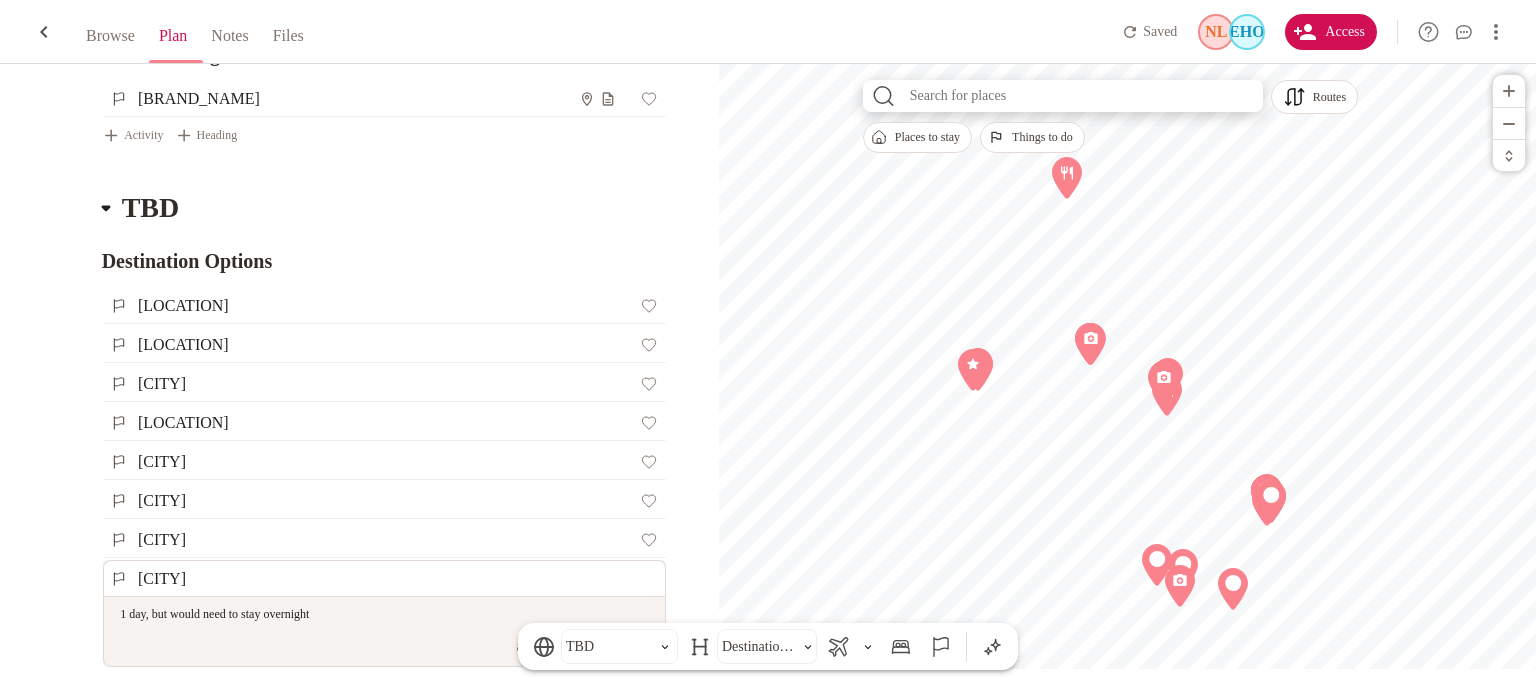click on "1 day, but would need to stay overnight" at bounding box center [382, 614] 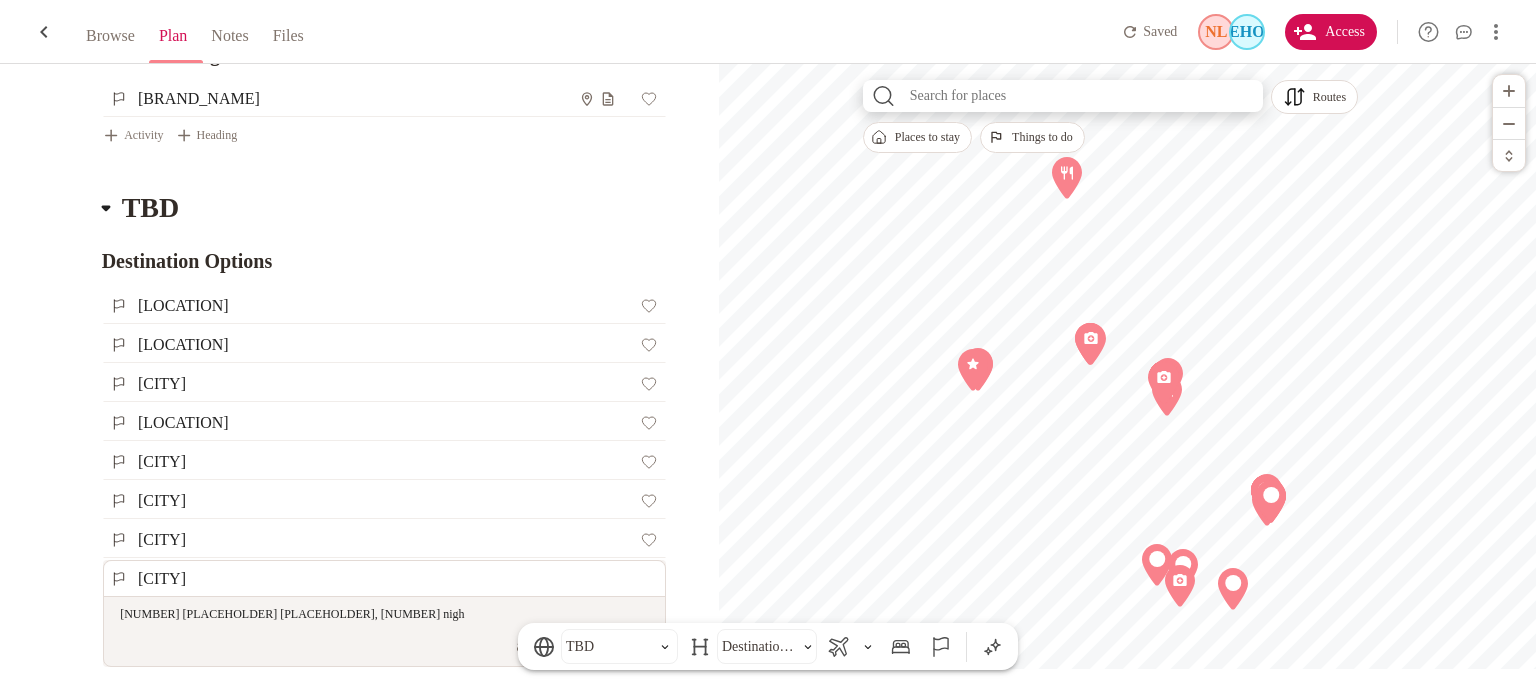 type on "1 full day, 2 night" 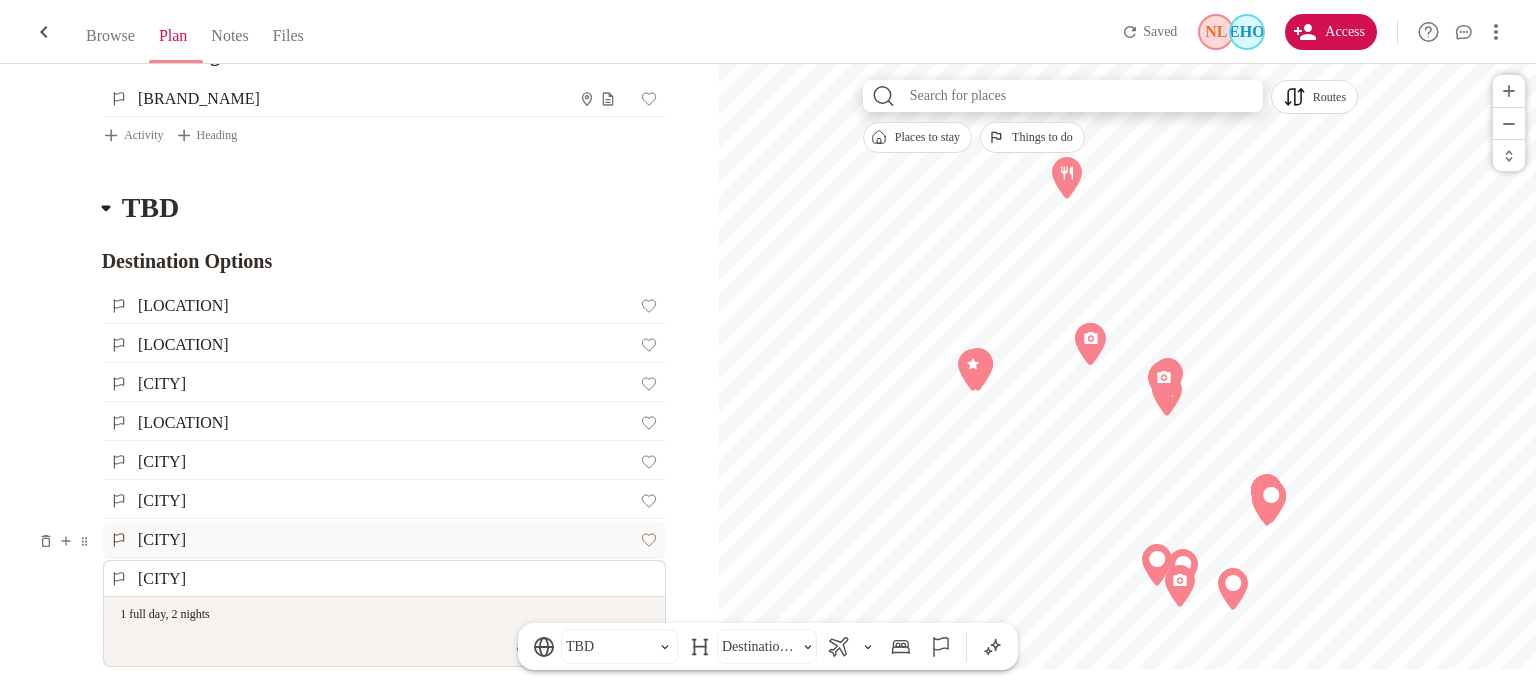 click on "[CITY]" at bounding box center (375, 539) 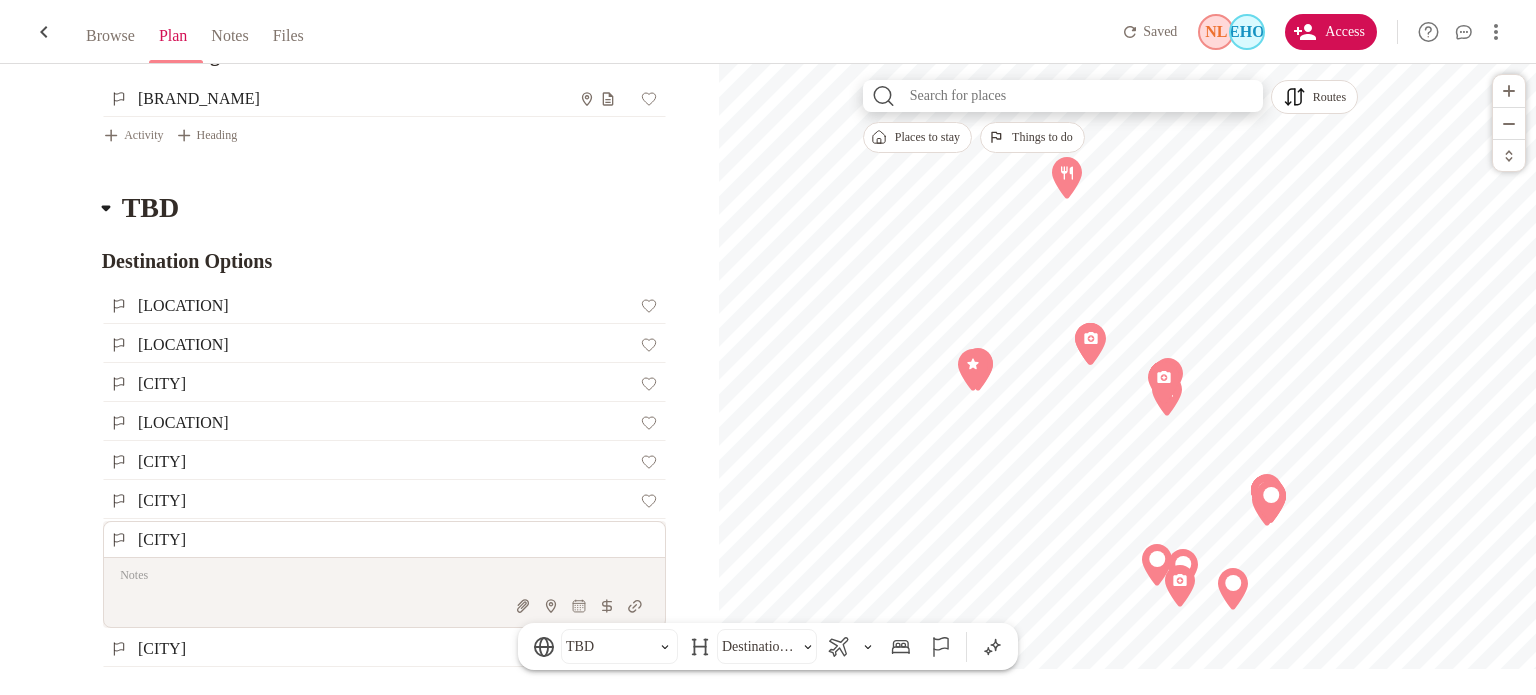 click at bounding box center [310, 606] 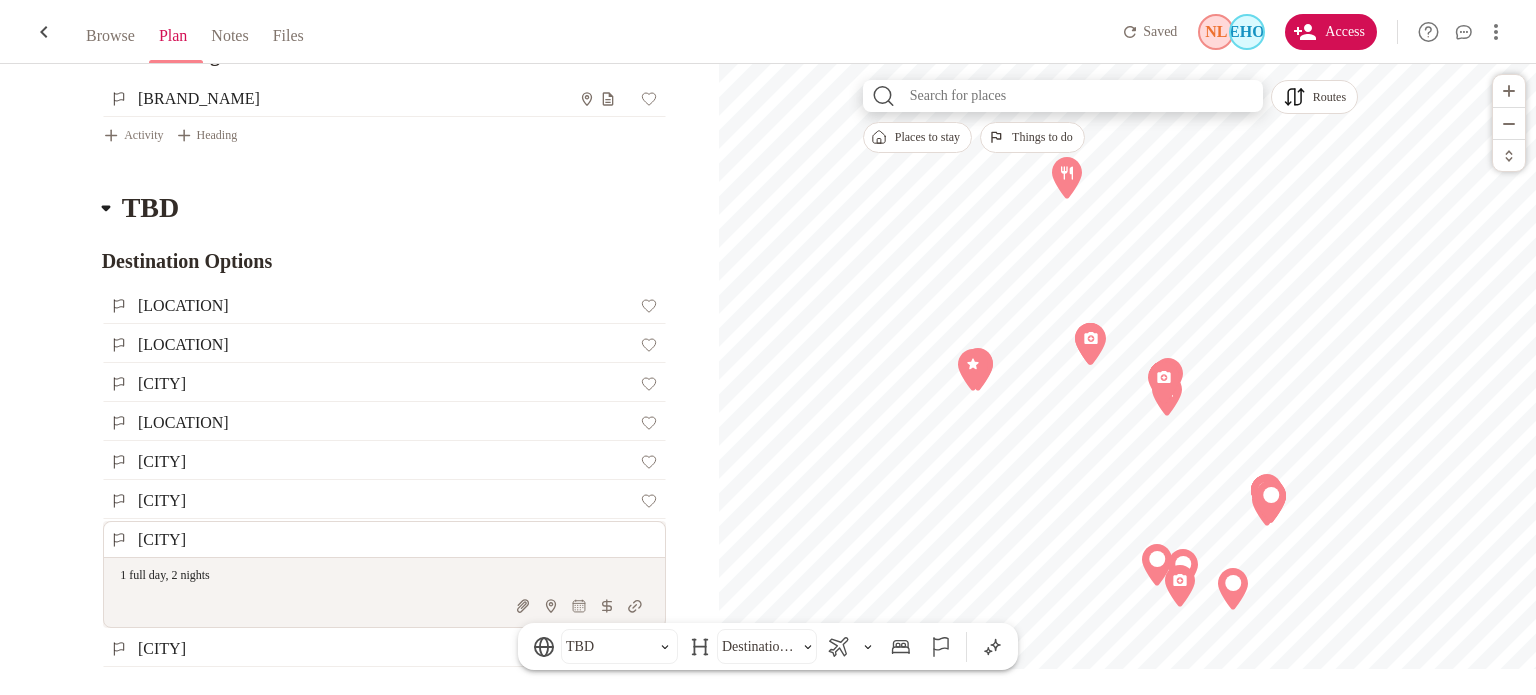 type on "1 full day, 2 nights" 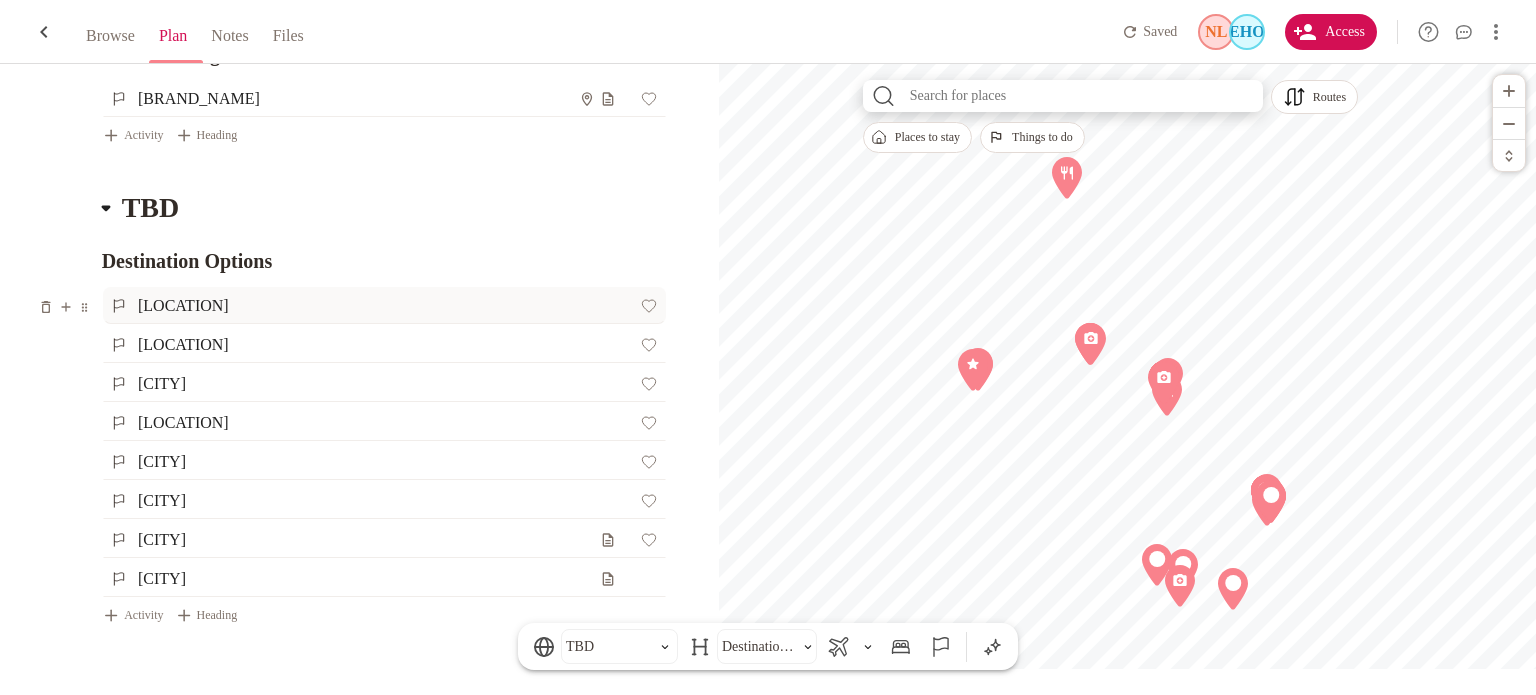 click on "[LOCATION]" at bounding box center [375, 305] 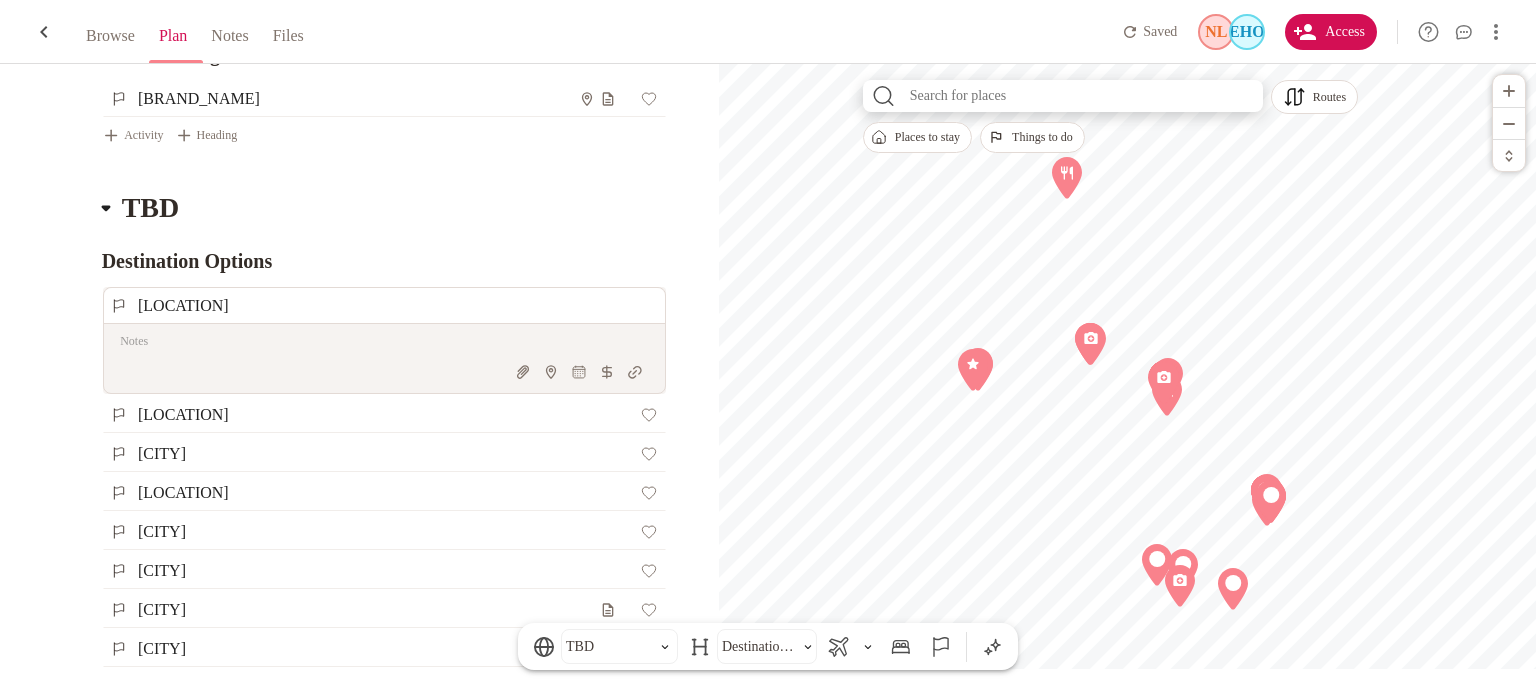 click at bounding box center (382, 341) 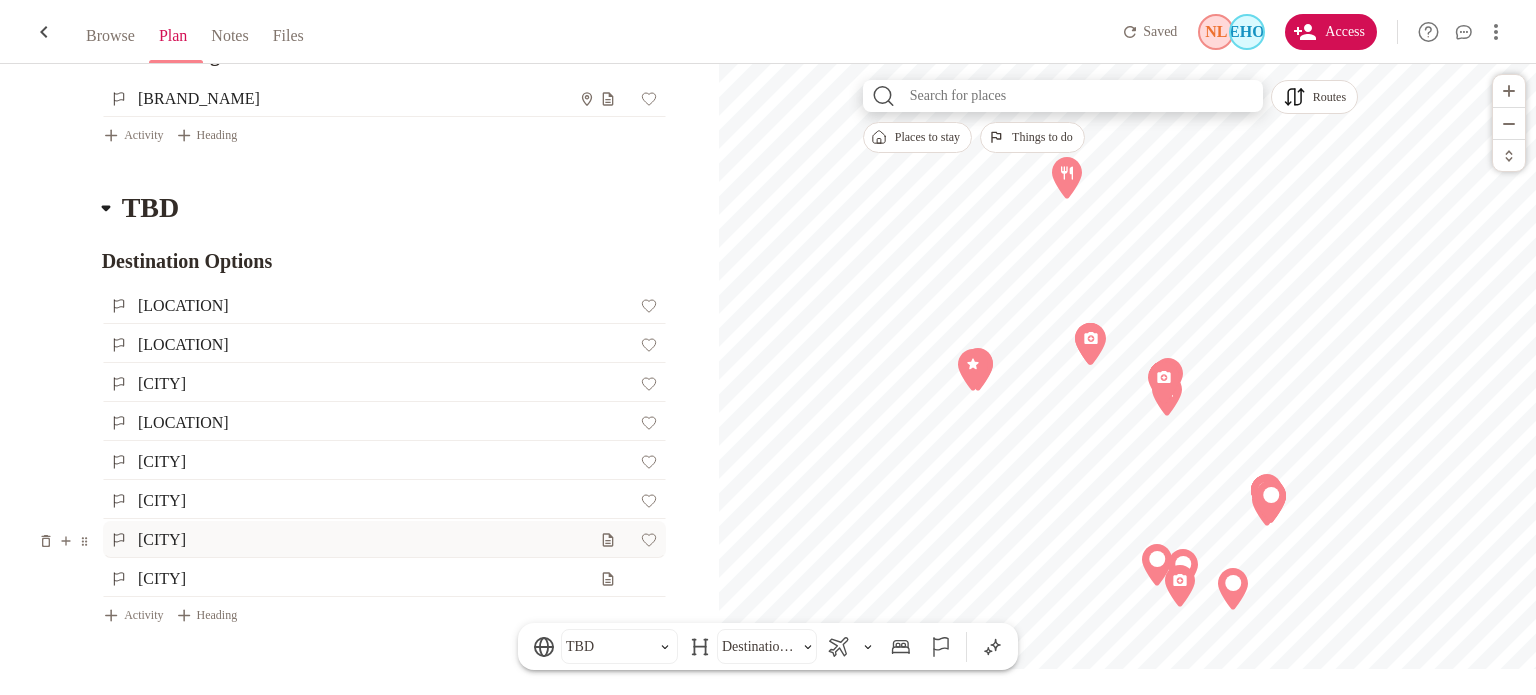 click on "[CITY]" at bounding box center [367, 539] 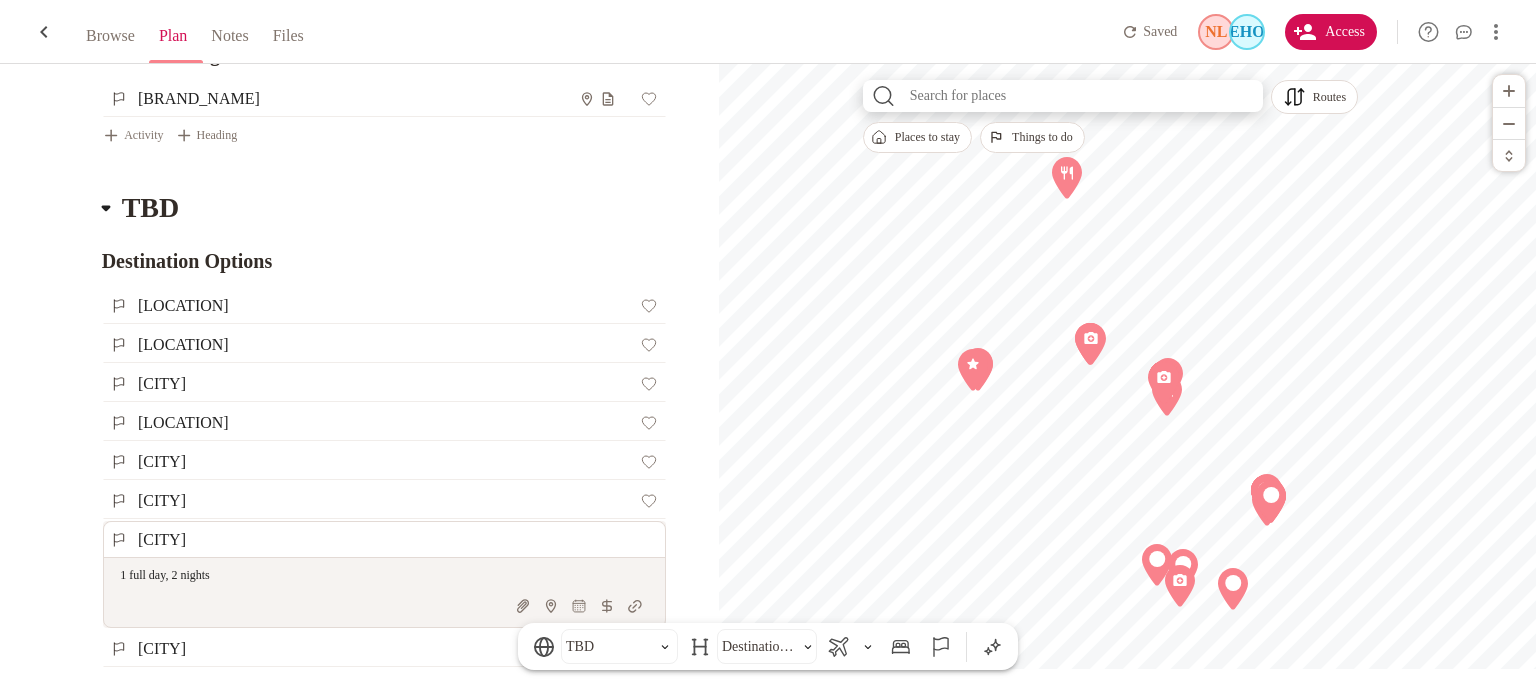 click on "[CITY] 1 full day, 2 nights x" at bounding box center (342, 305) 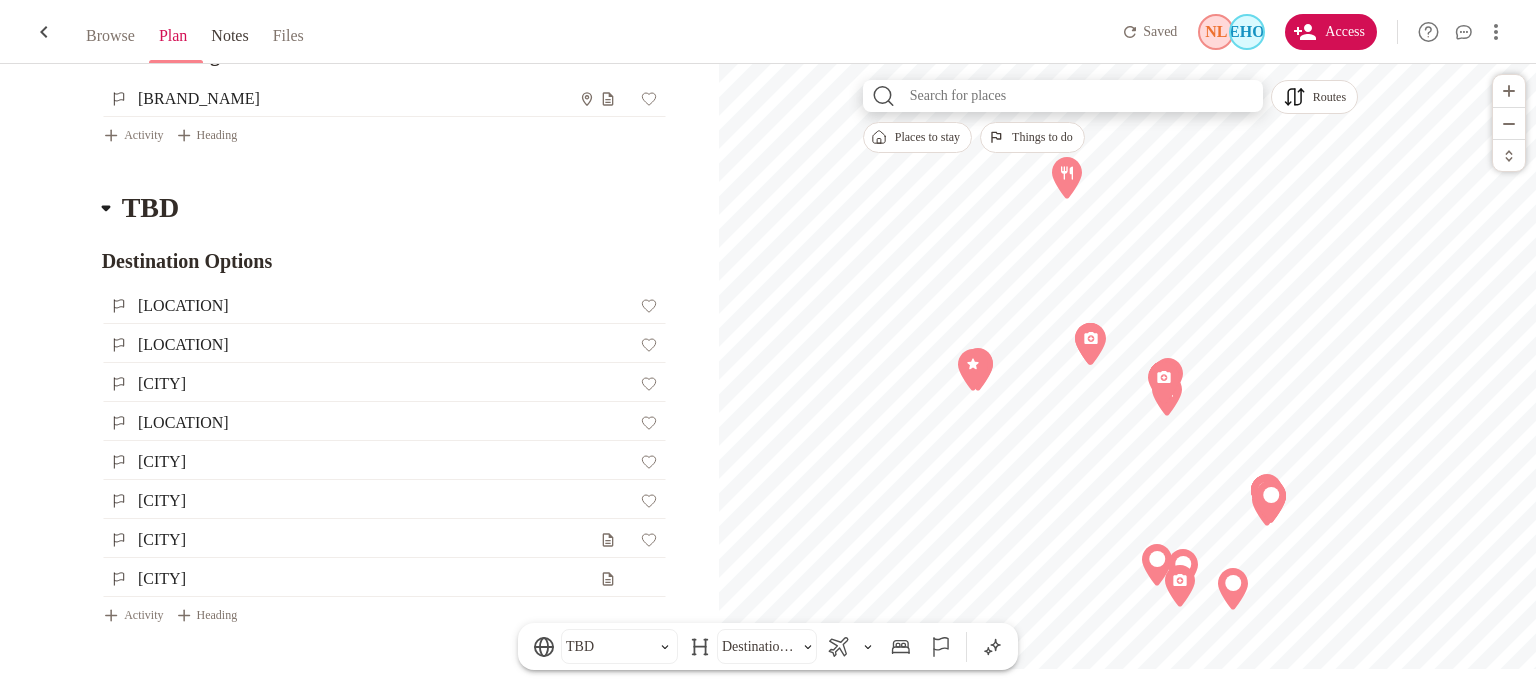 click on "Notes" at bounding box center (229, 35) 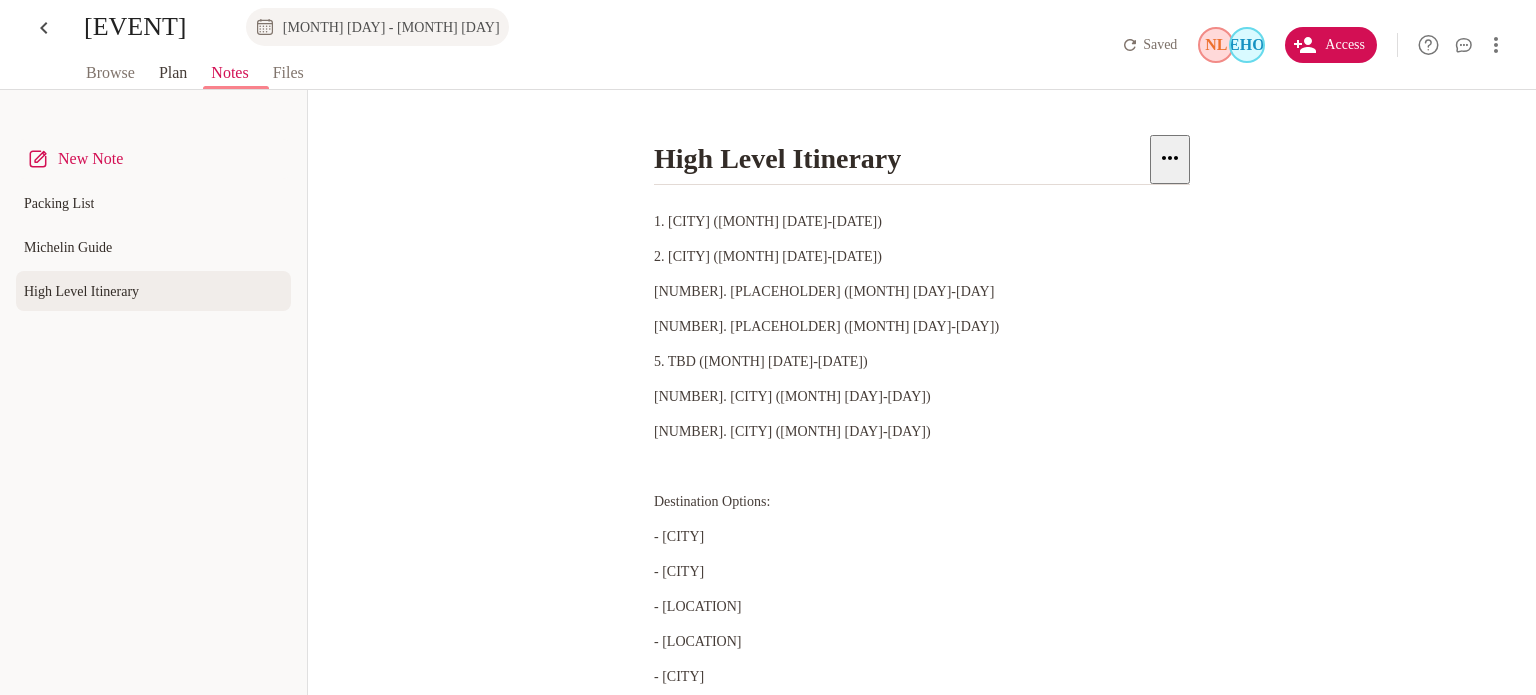 click on "Plan" at bounding box center (173, 73) 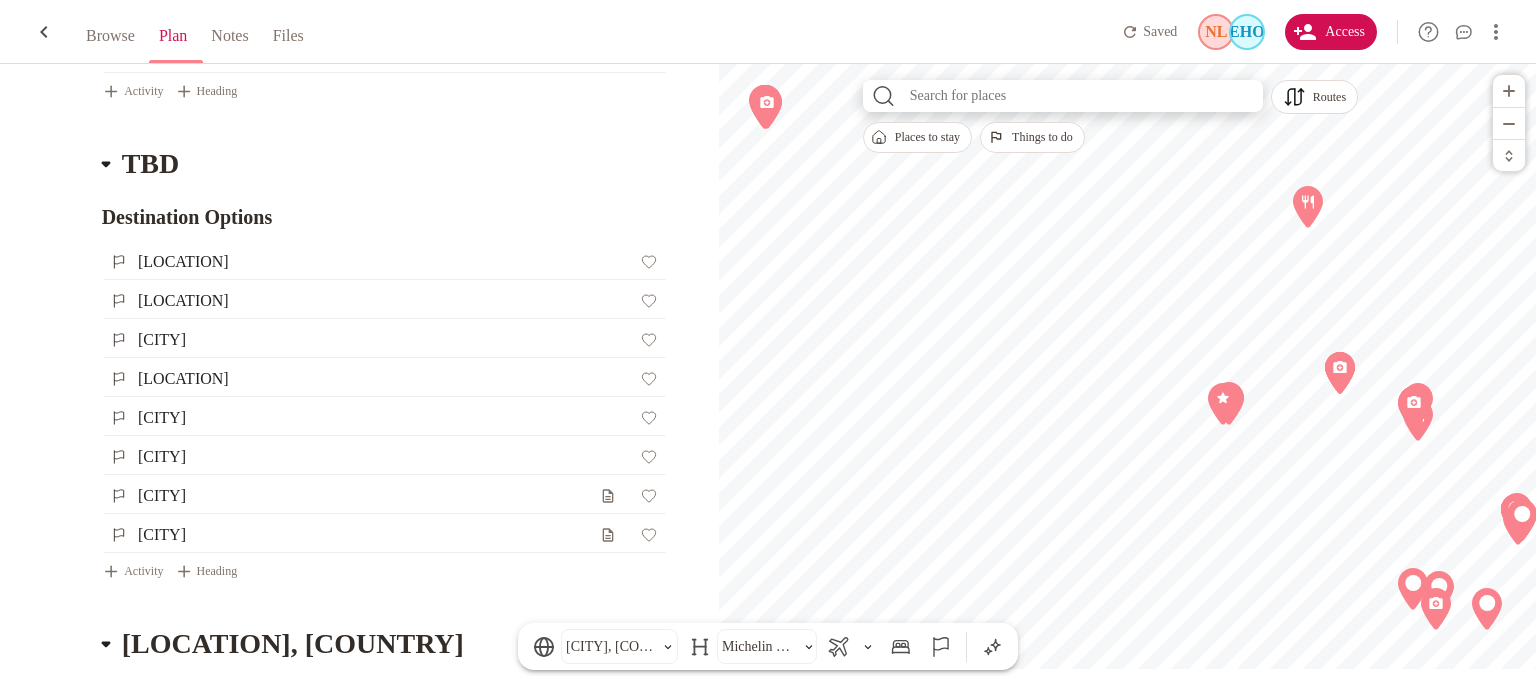 scroll, scrollTop: 2903, scrollLeft: 0, axis: vertical 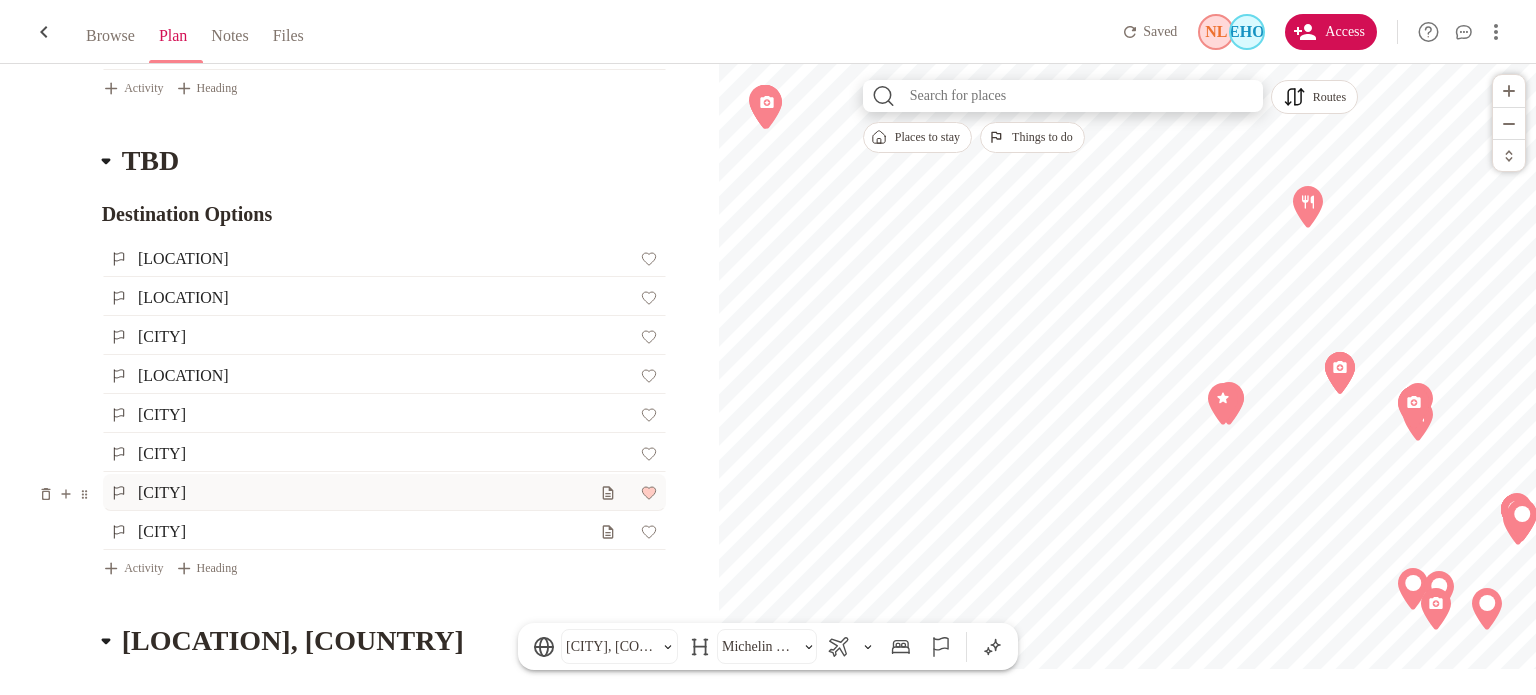 click at bounding box center [648, 493] 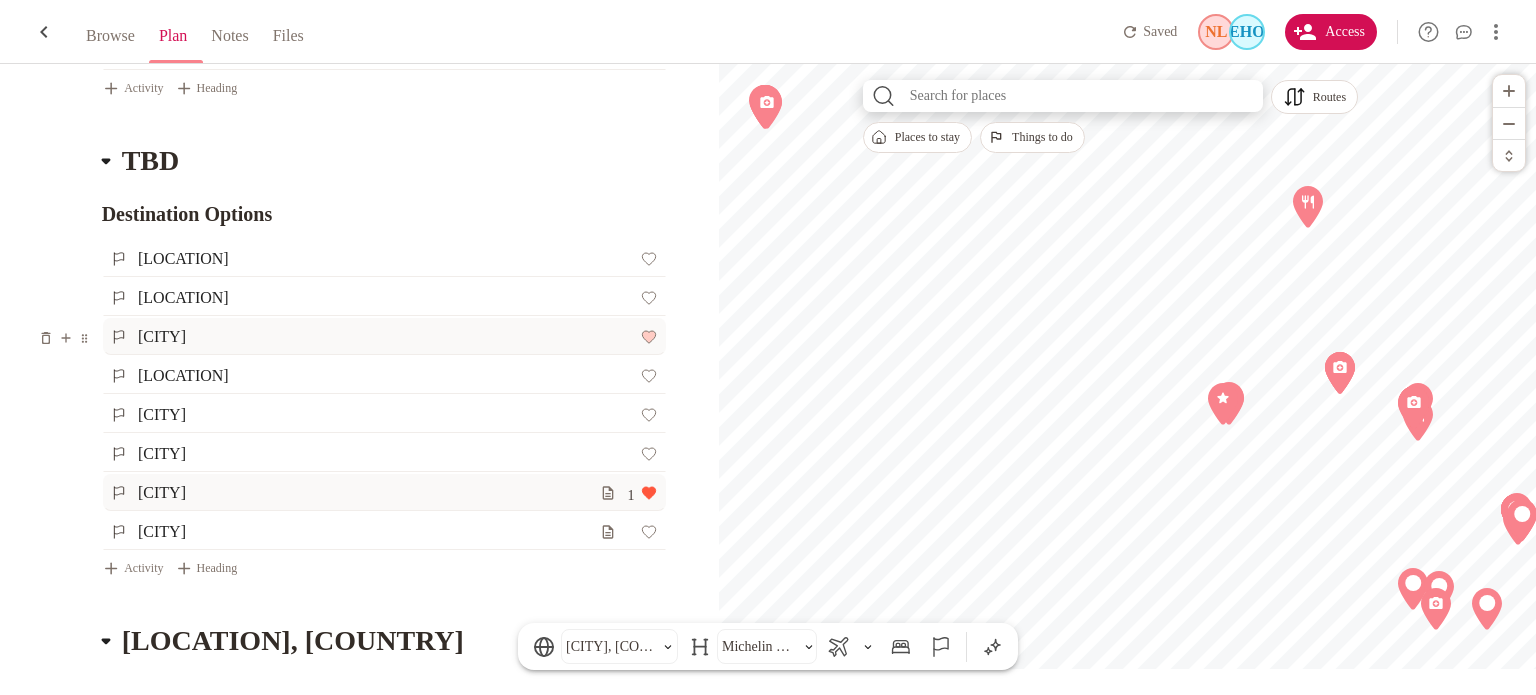 click at bounding box center [648, 337] 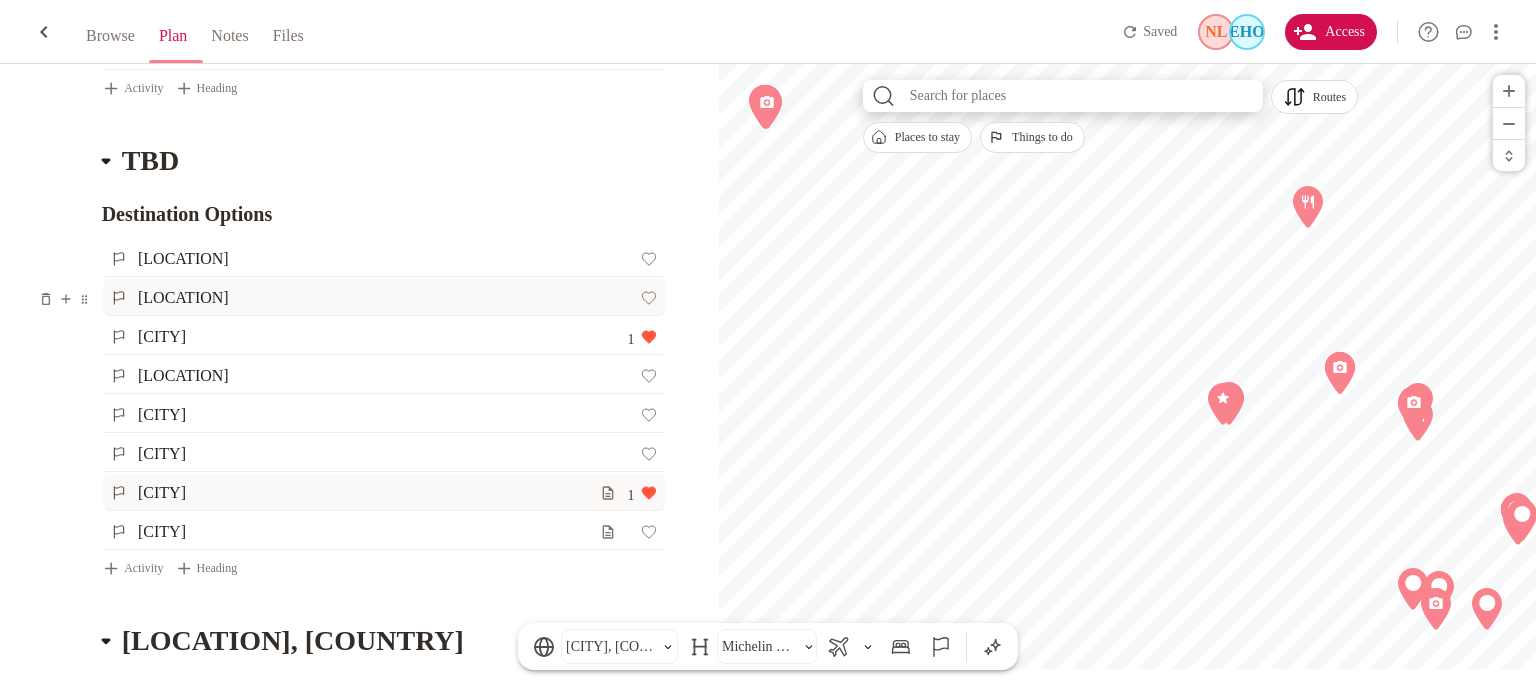 click at bounding box center (642, 298) 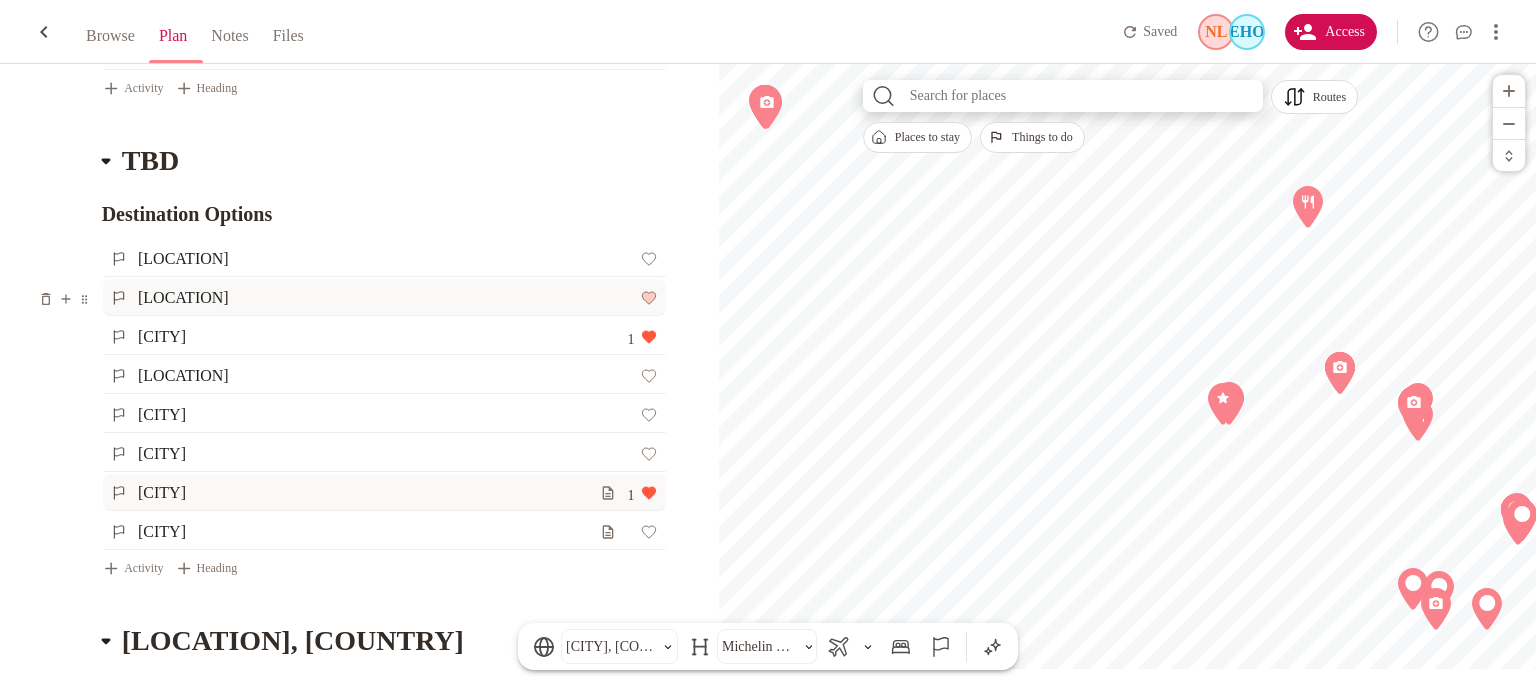 click at bounding box center (648, 298) 